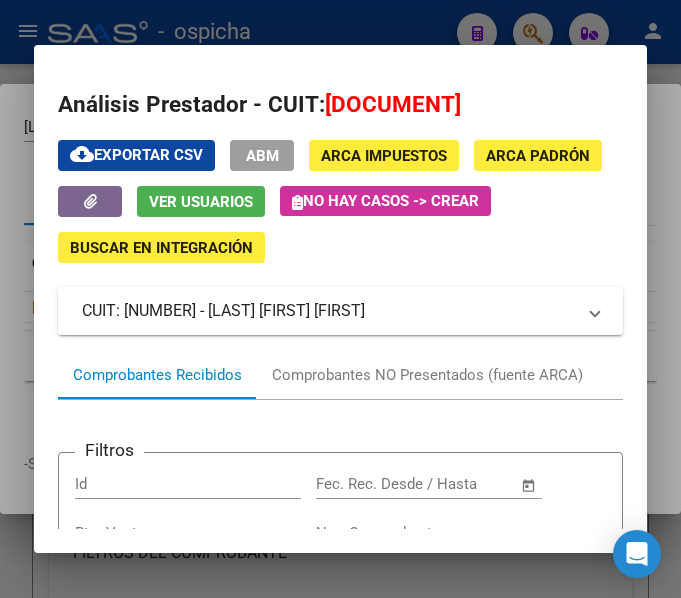 scroll, scrollTop: 0, scrollLeft: 0, axis: both 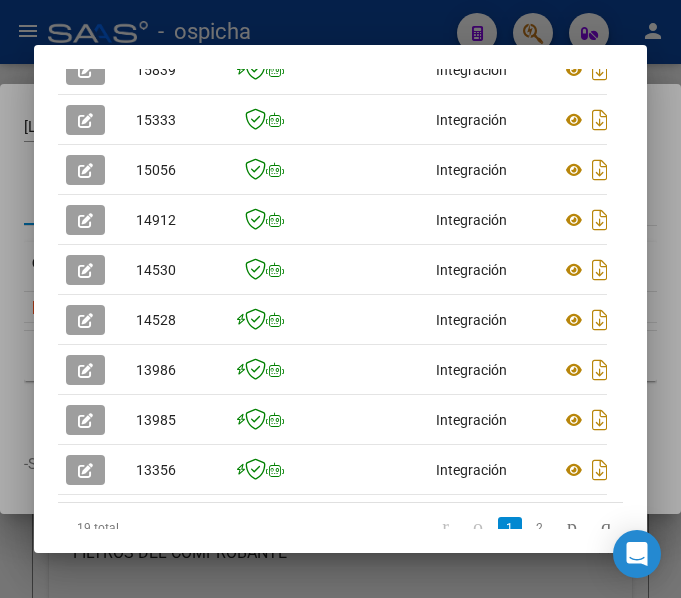 click at bounding box center [340, 299] 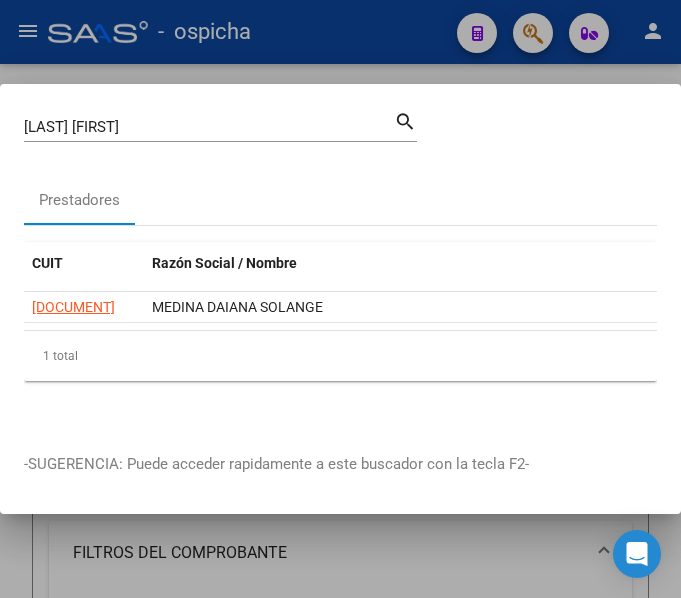 click at bounding box center (340, 299) 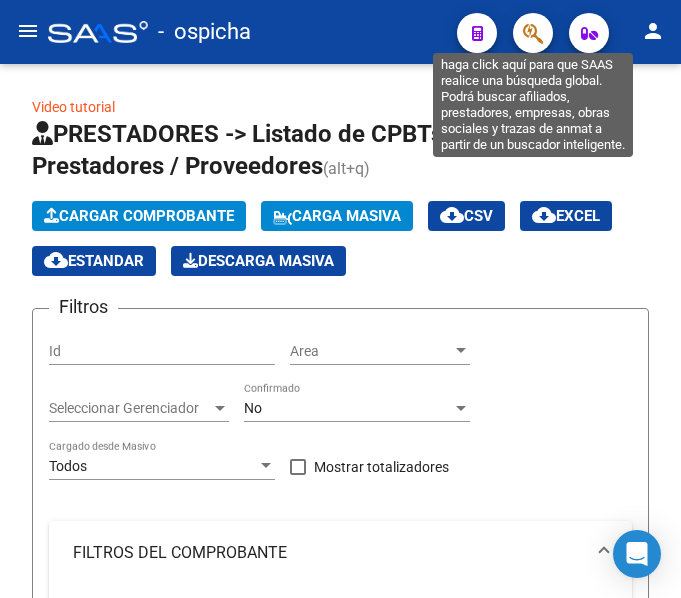 click 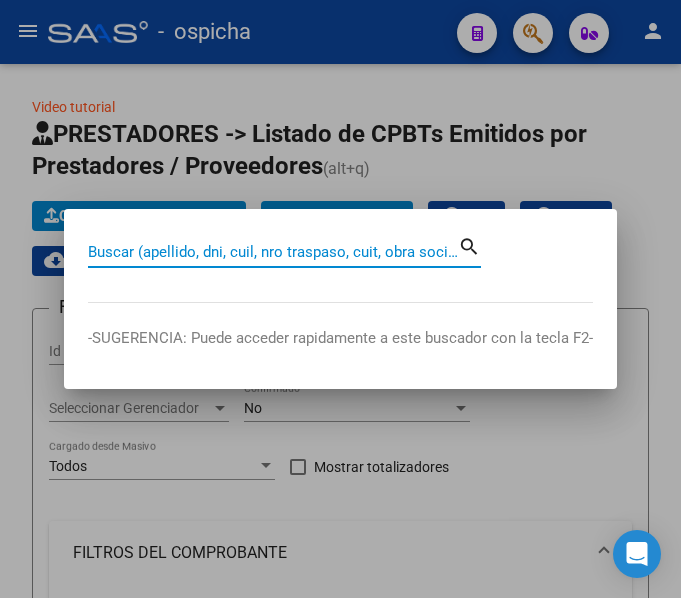 click on "Buscar (apellido, dni, cuil, nro traspaso, cuit, obra social)" at bounding box center [273, 252] 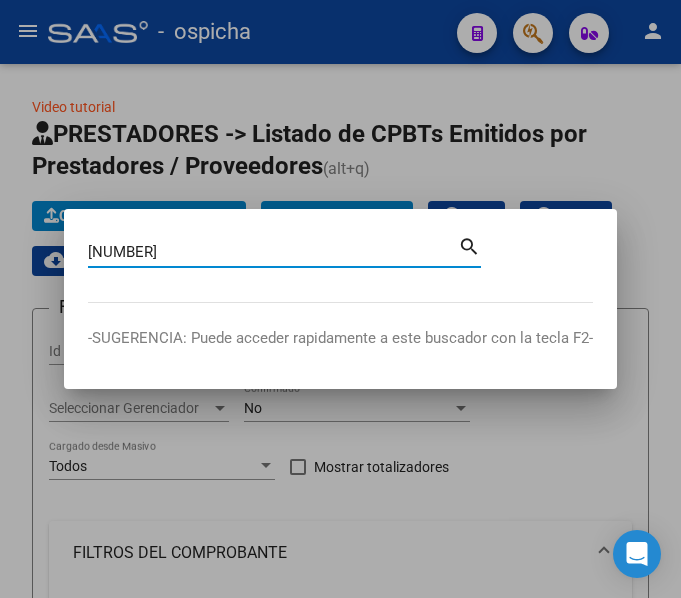 type on "[NUMBER]" 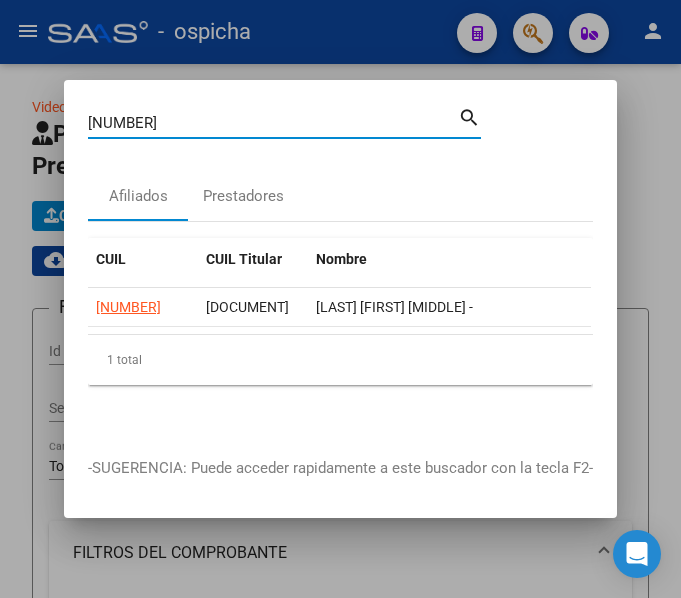 click on "[LAST] [FIRST] [MIDDLE] -" 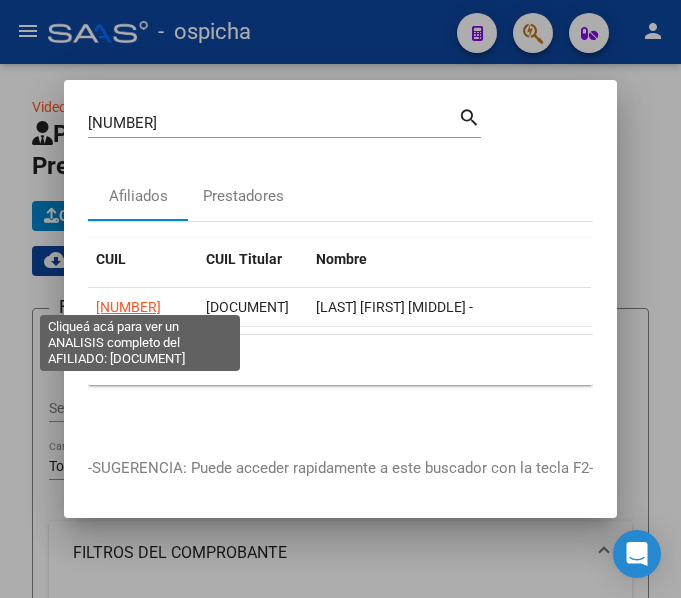 click on "[NUMBER]" 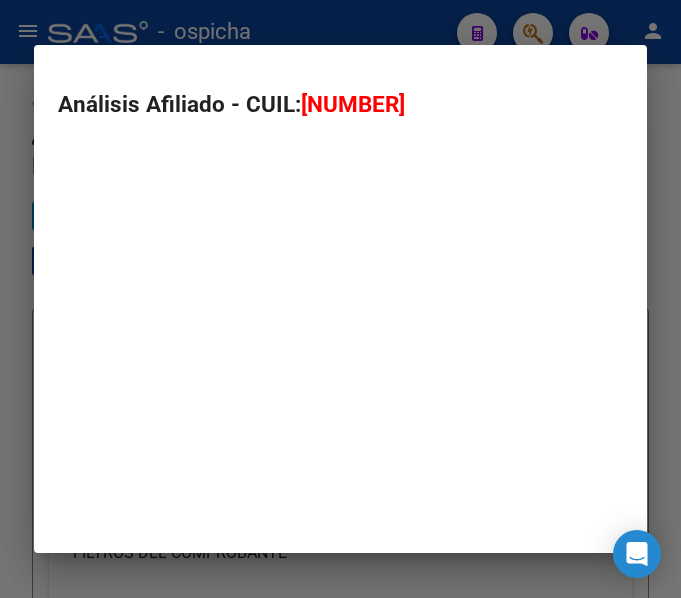 type on "[NUMBER]" 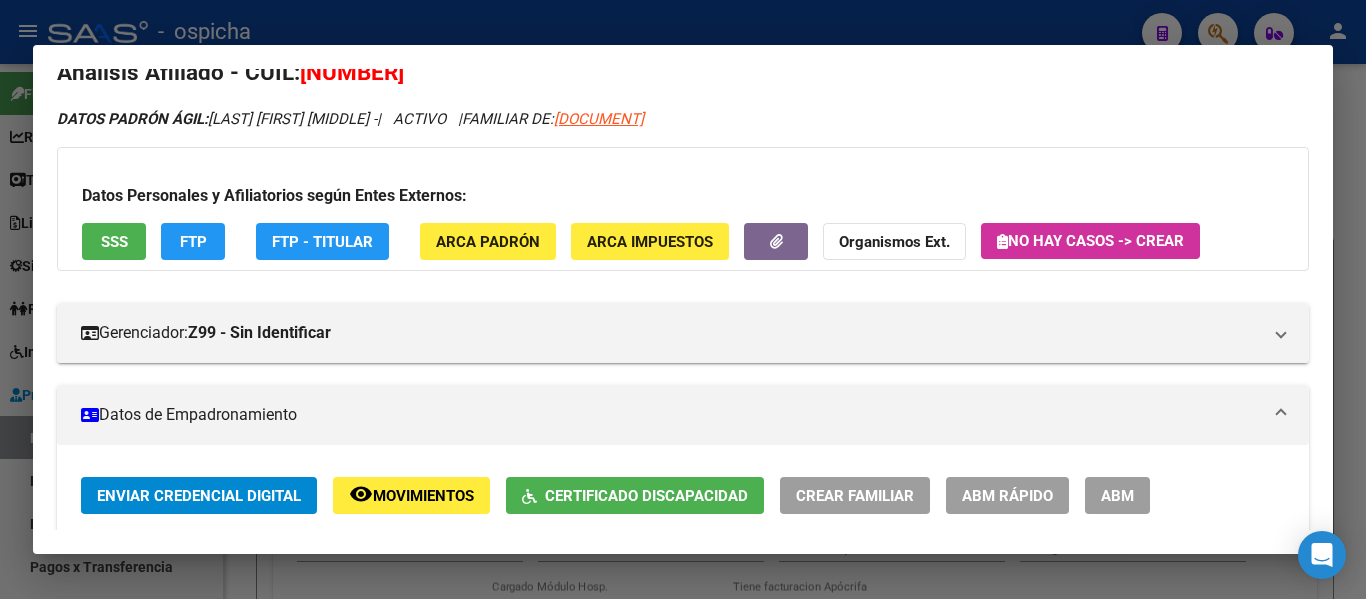 scroll, scrollTop: 0, scrollLeft: 0, axis: both 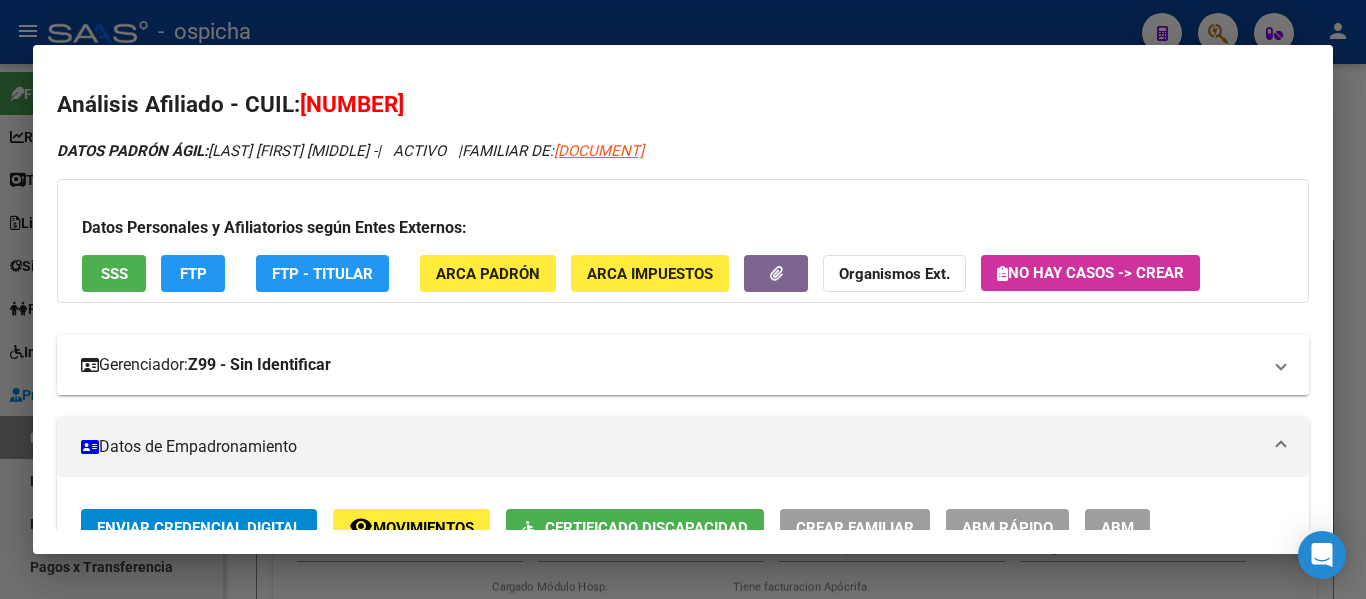 click on "Z99 - Sin Identificar" at bounding box center [259, 365] 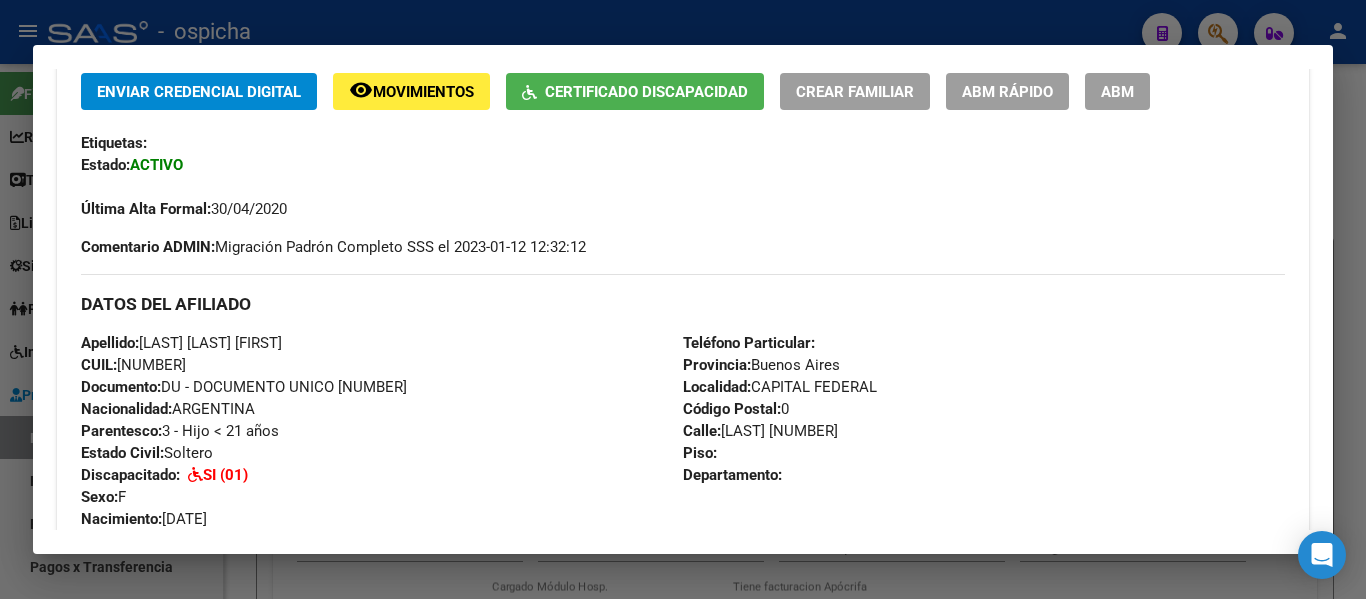scroll, scrollTop: 700, scrollLeft: 0, axis: vertical 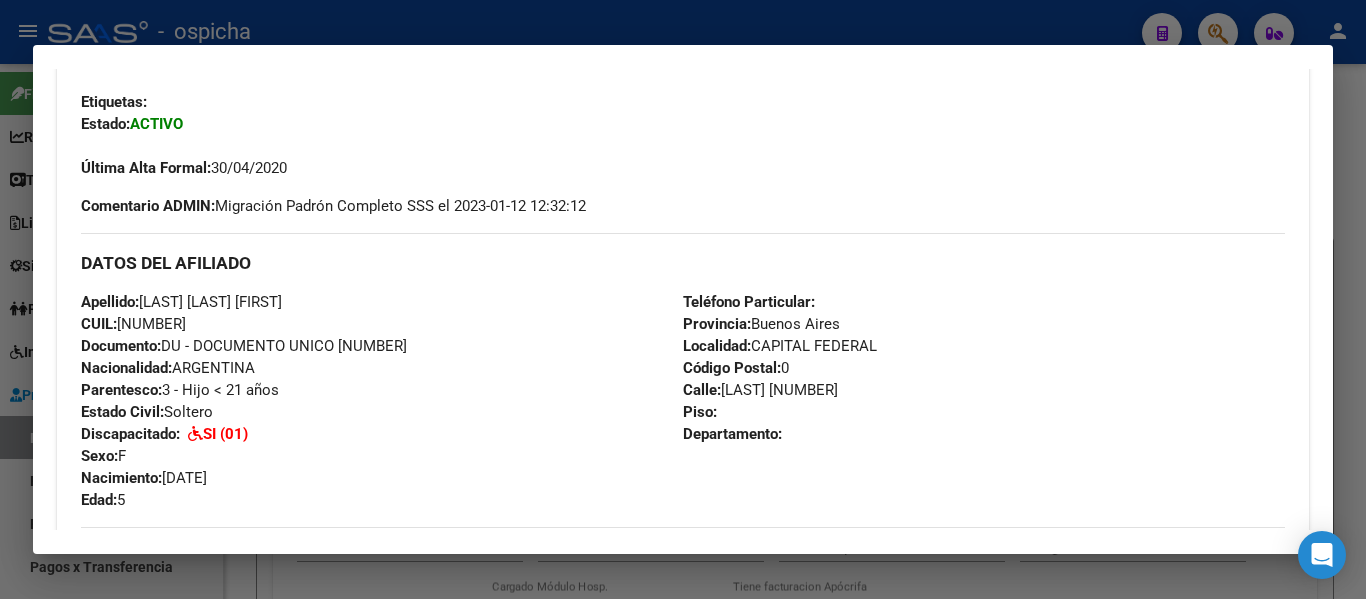 click on "Apellido:   [LAST] [LAST] [FIRST]" at bounding box center [181, 302] 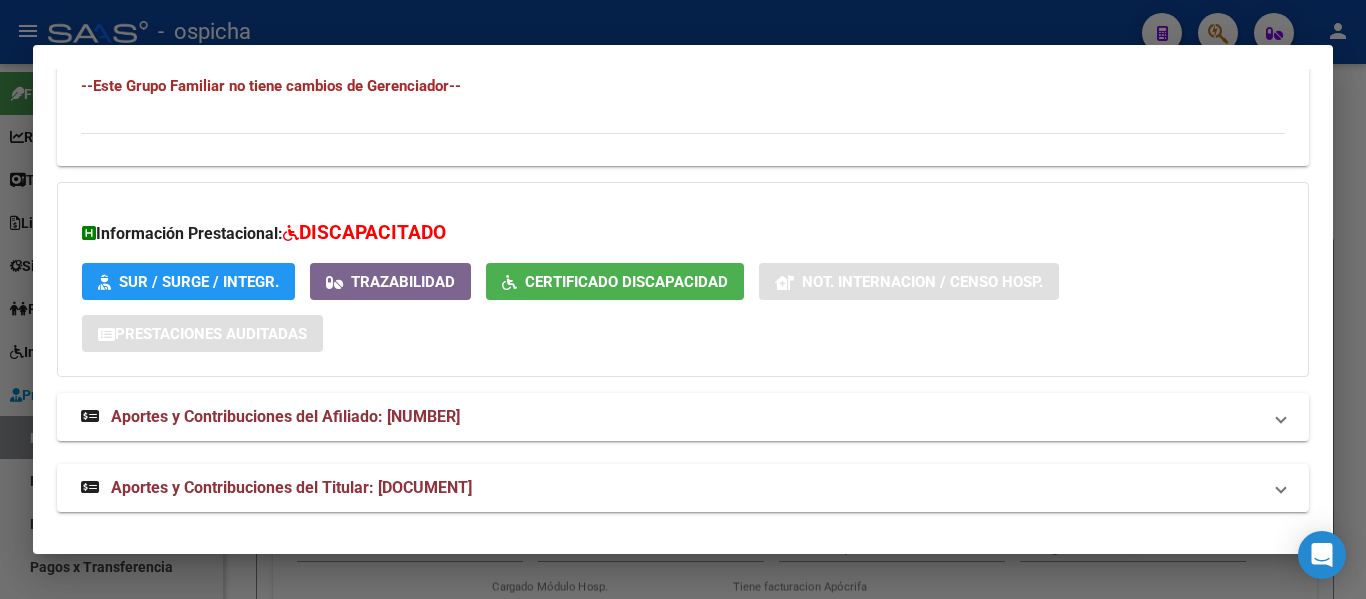 scroll, scrollTop: 1604, scrollLeft: 0, axis: vertical 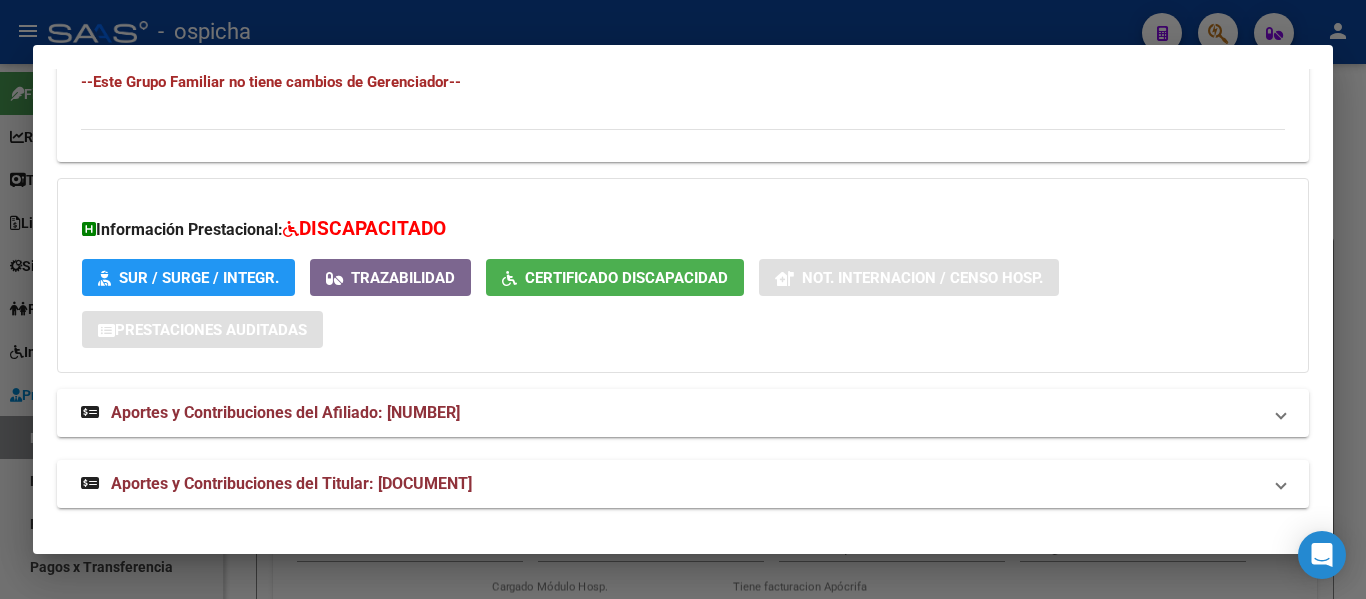 click at bounding box center (683, 299) 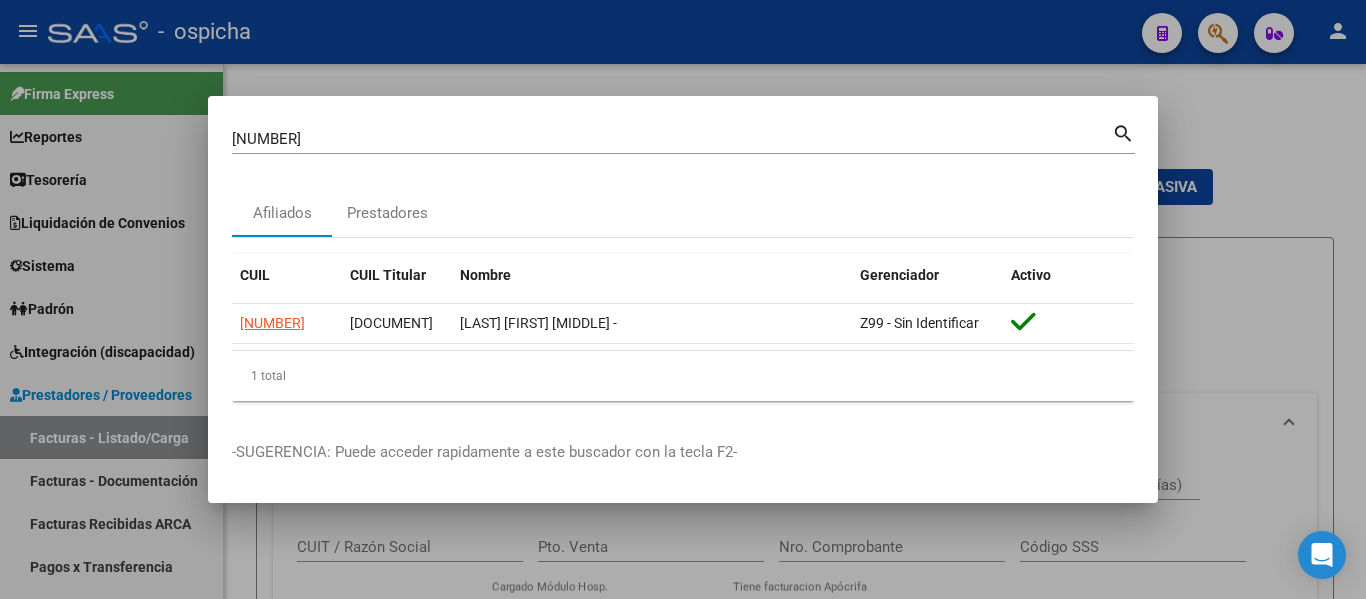 click at bounding box center (683, 299) 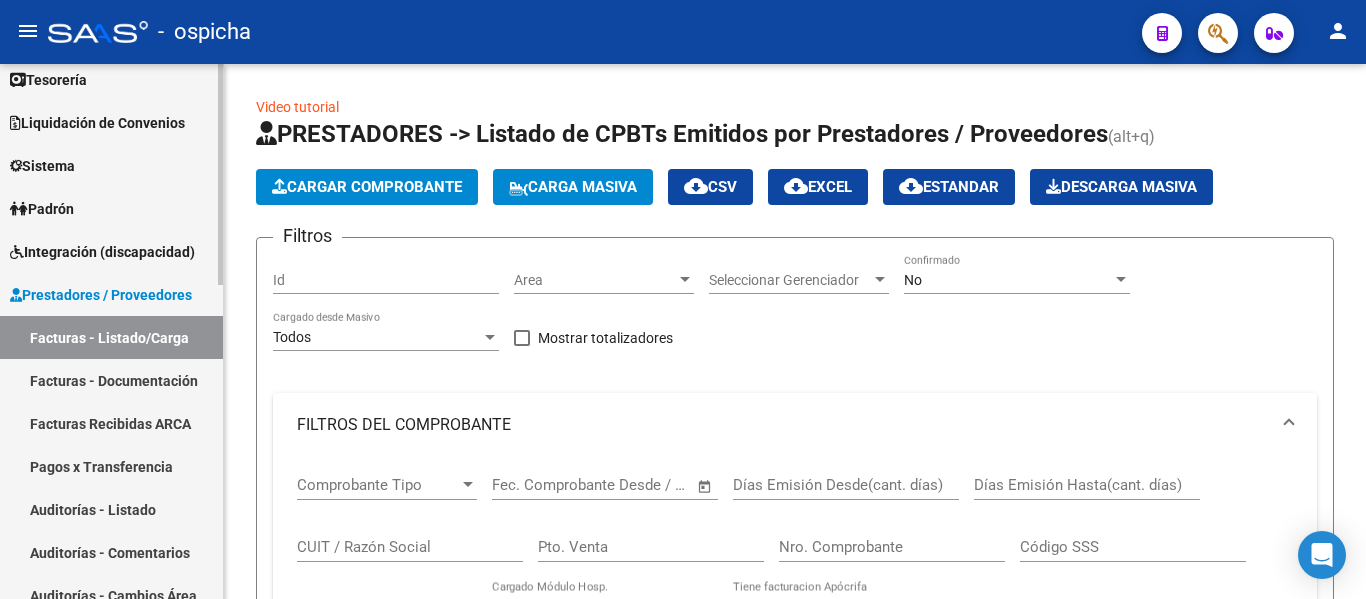scroll, scrollTop: 0, scrollLeft: 0, axis: both 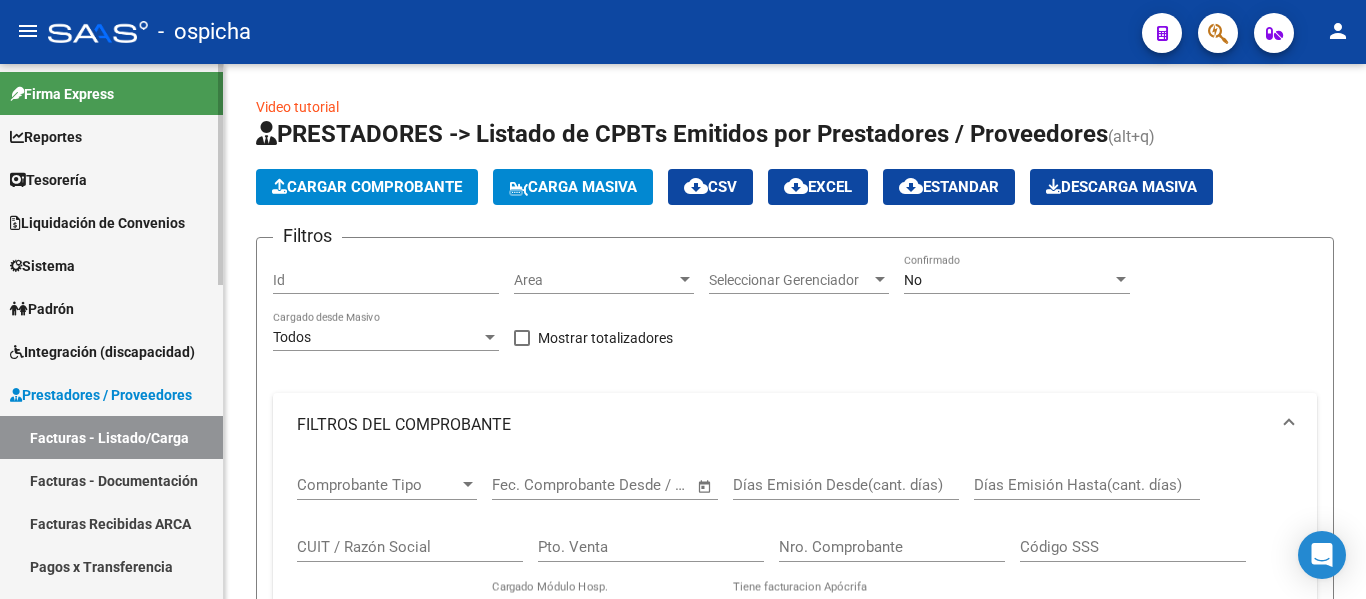 click on "Integración (discapacidad)" at bounding box center [102, 352] 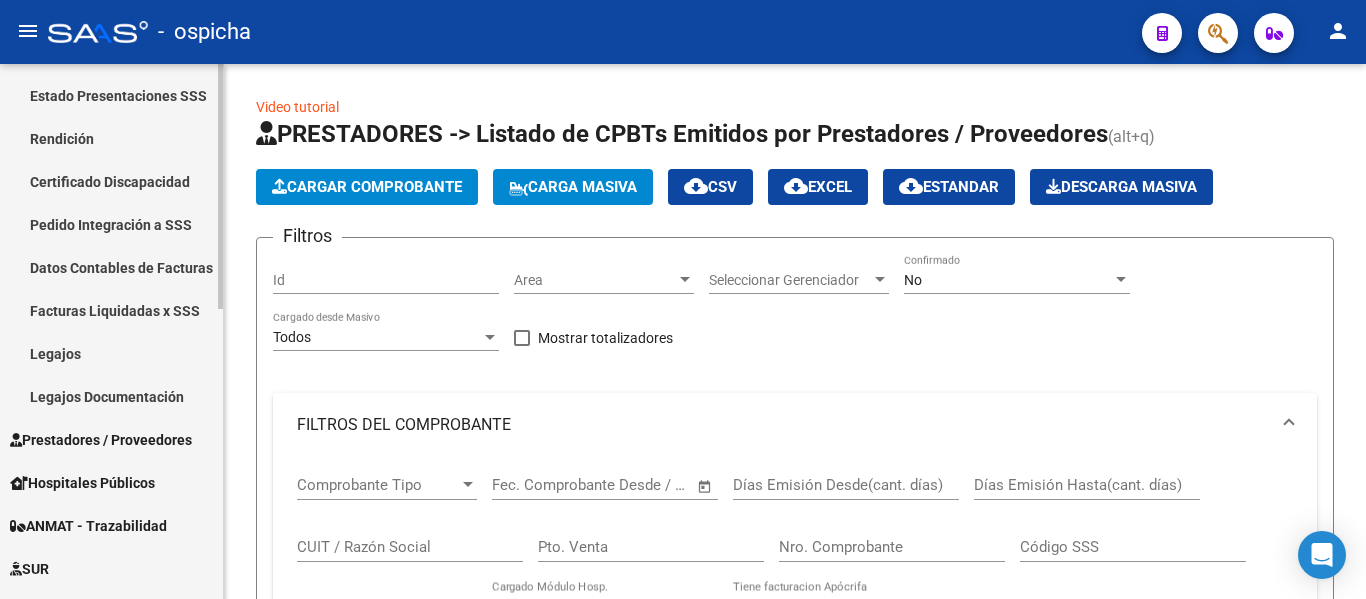scroll, scrollTop: 300, scrollLeft: 0, axis: vertical 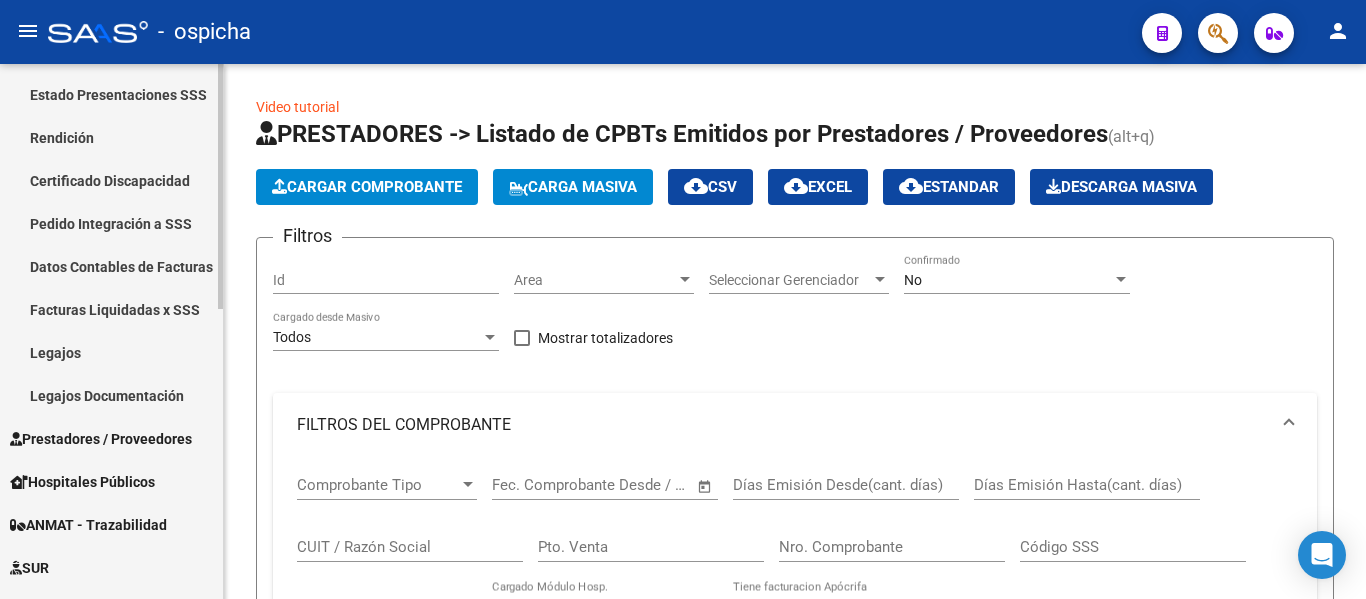 click on "Legajos" at bounding box center (111, 352) 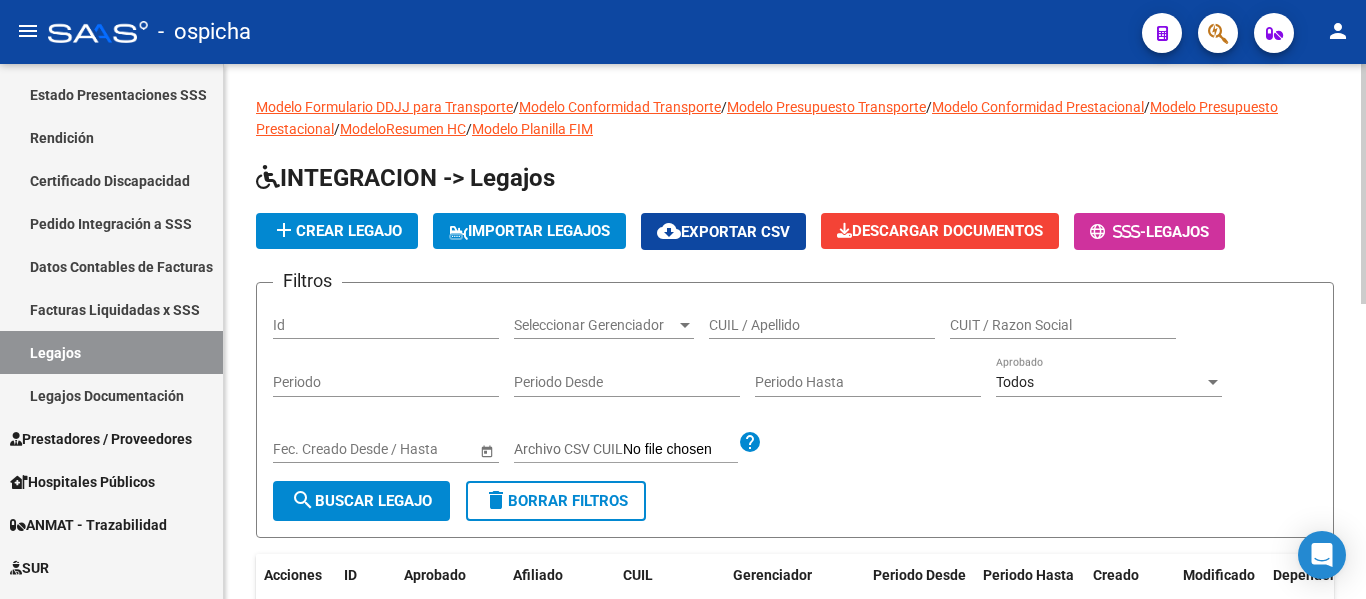 scroll, scrollTop: 100, scrollLeft: 0, axis: vertical 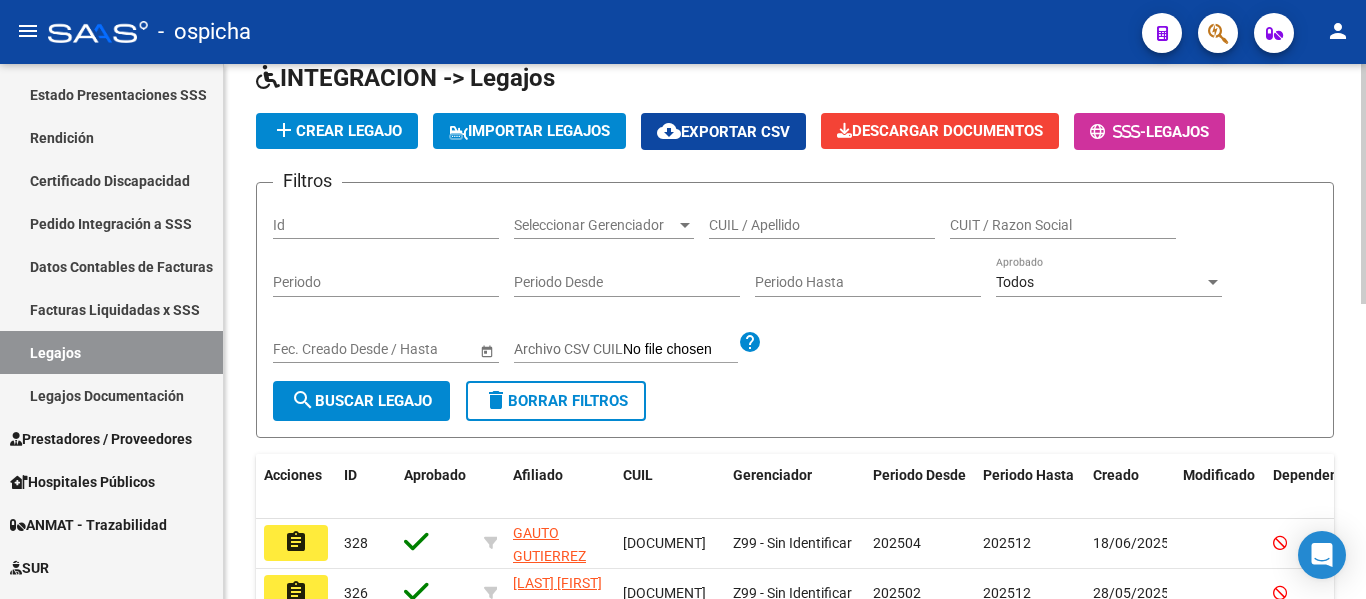 click on "CUIL / Apellido" 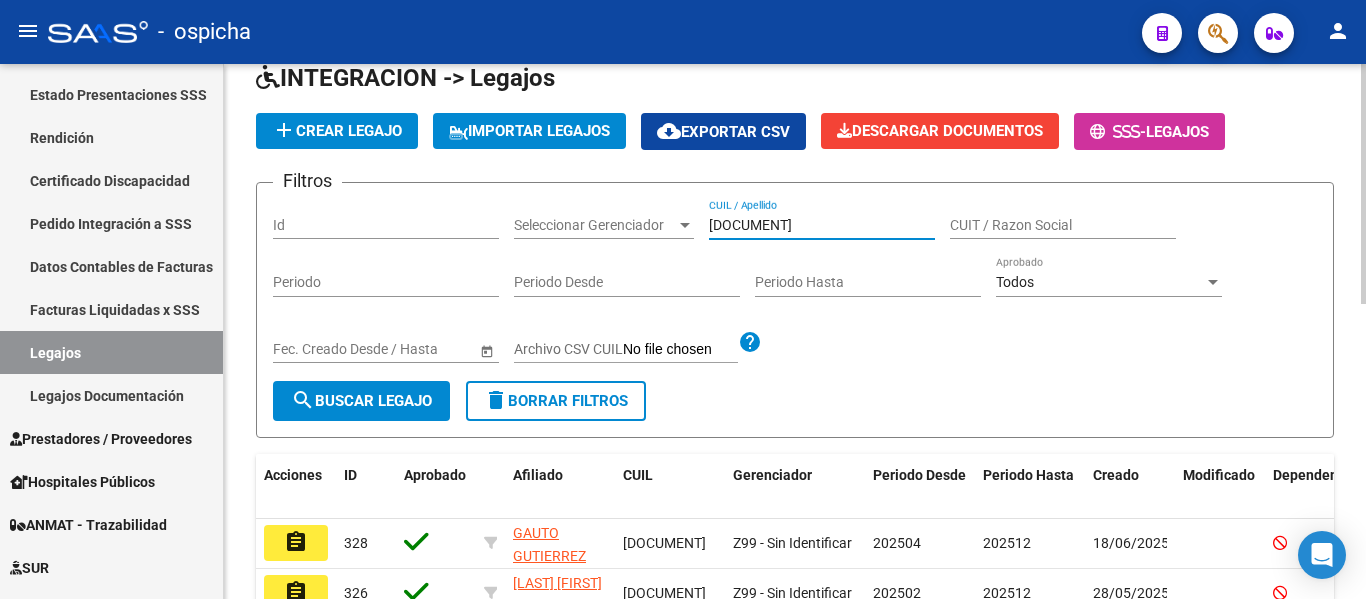 type on "[NUMBER]" 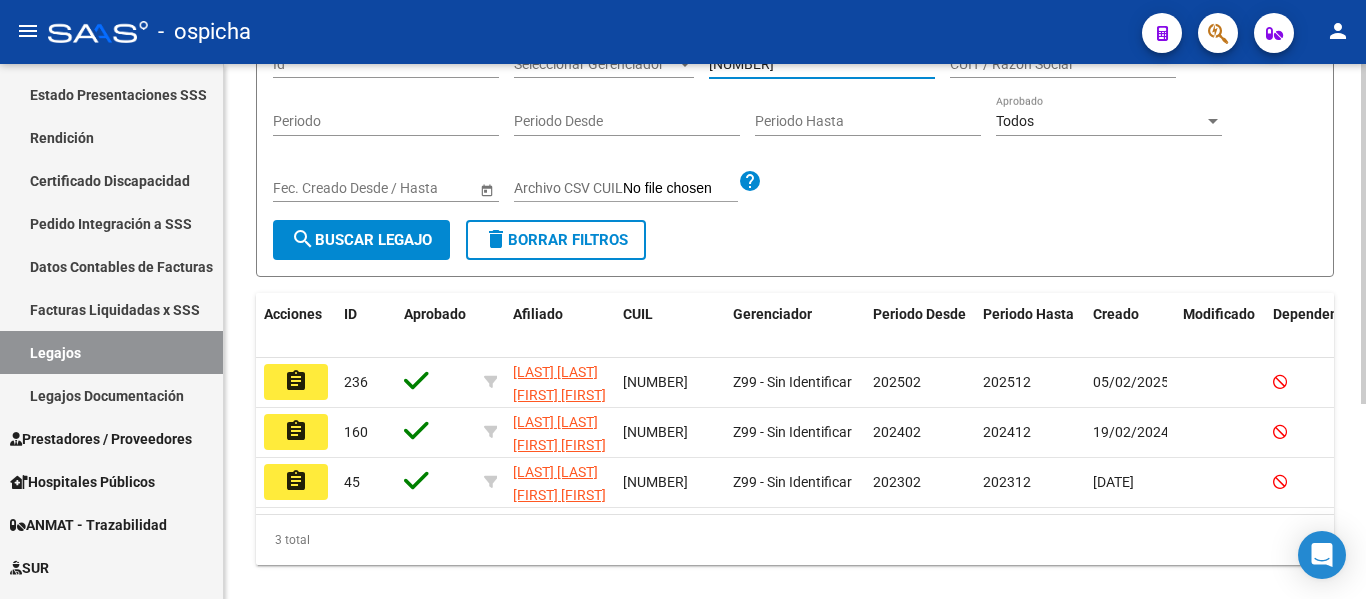 scroll, scrollTop: 300, scrollLeft: 0, axis: vertical 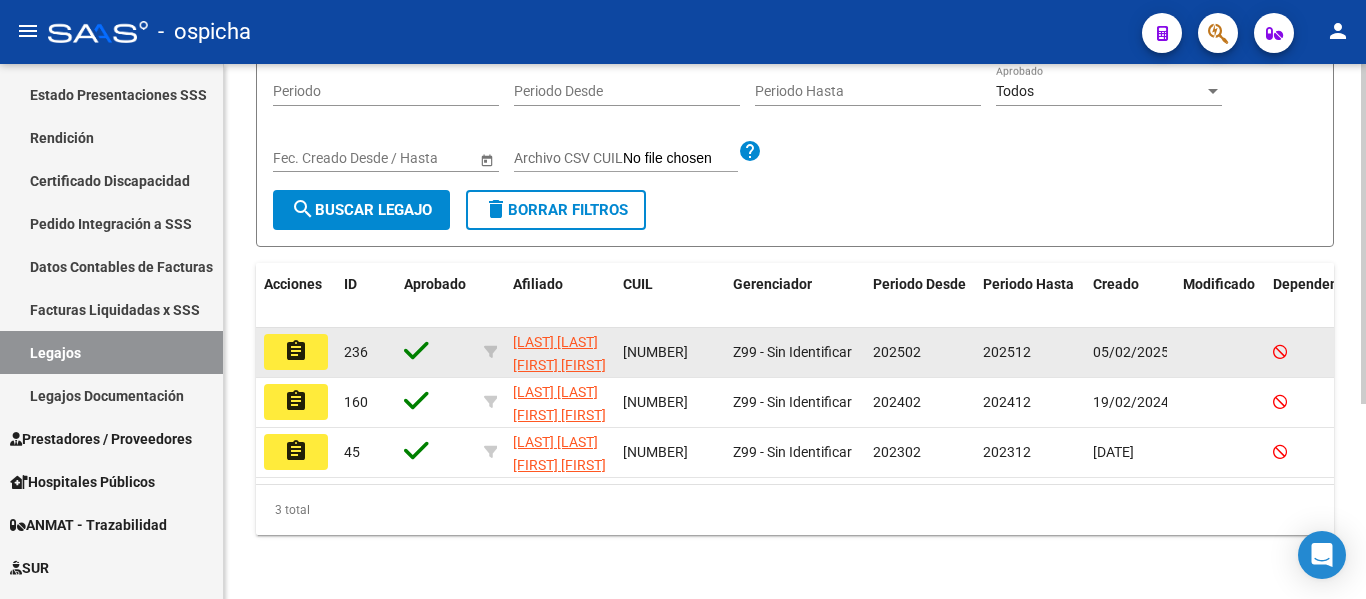 click on "assignment" 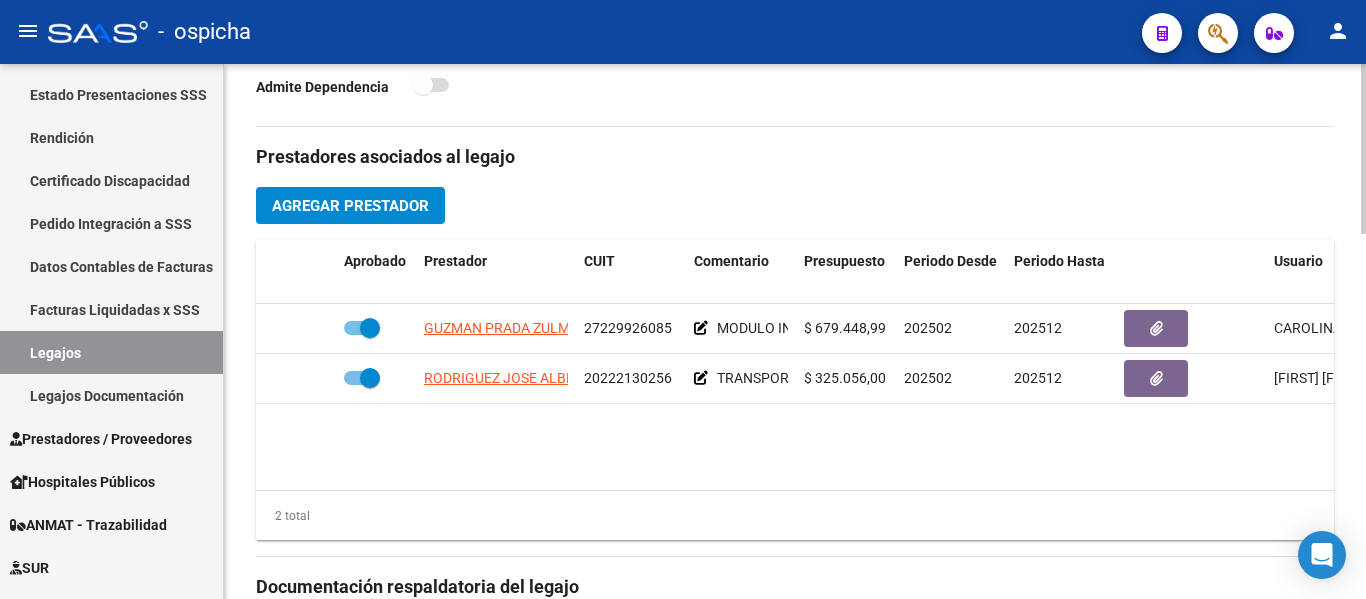 scroll, scrollTop: 700, scrollLeft: 0, axis: vertical 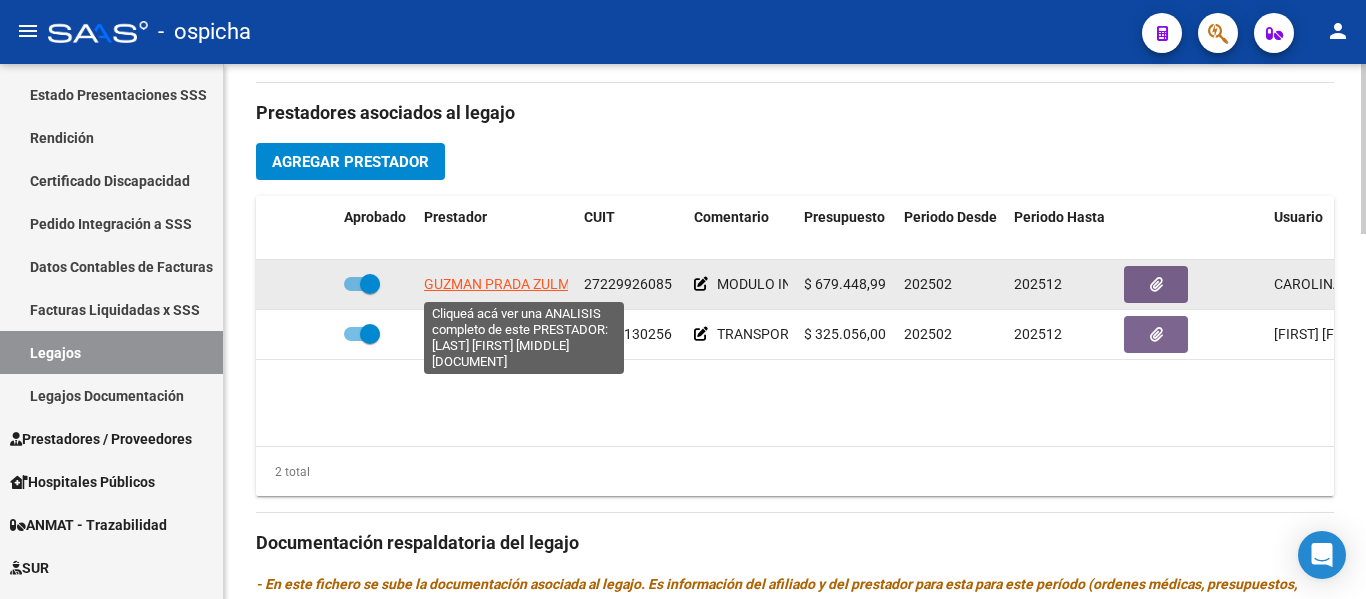 click on "GUZMAN PRADA ZULMA EDITH" 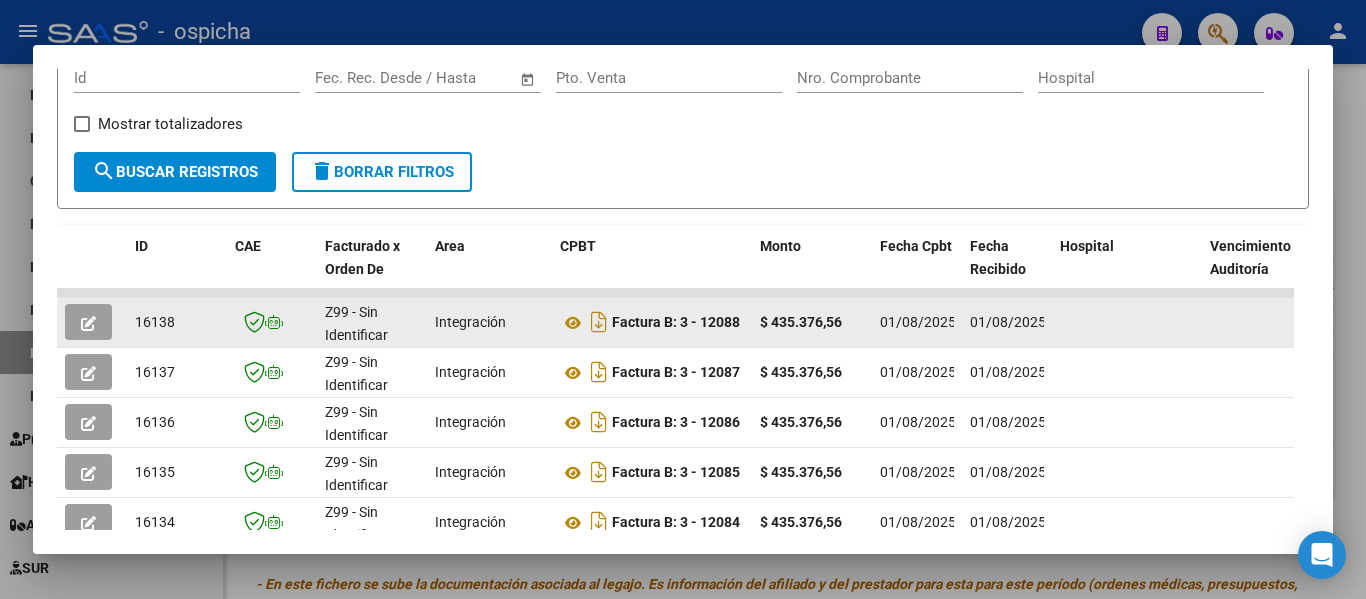 scroll, scrollTop: 400, scrollLeft: 0, axis: vertical 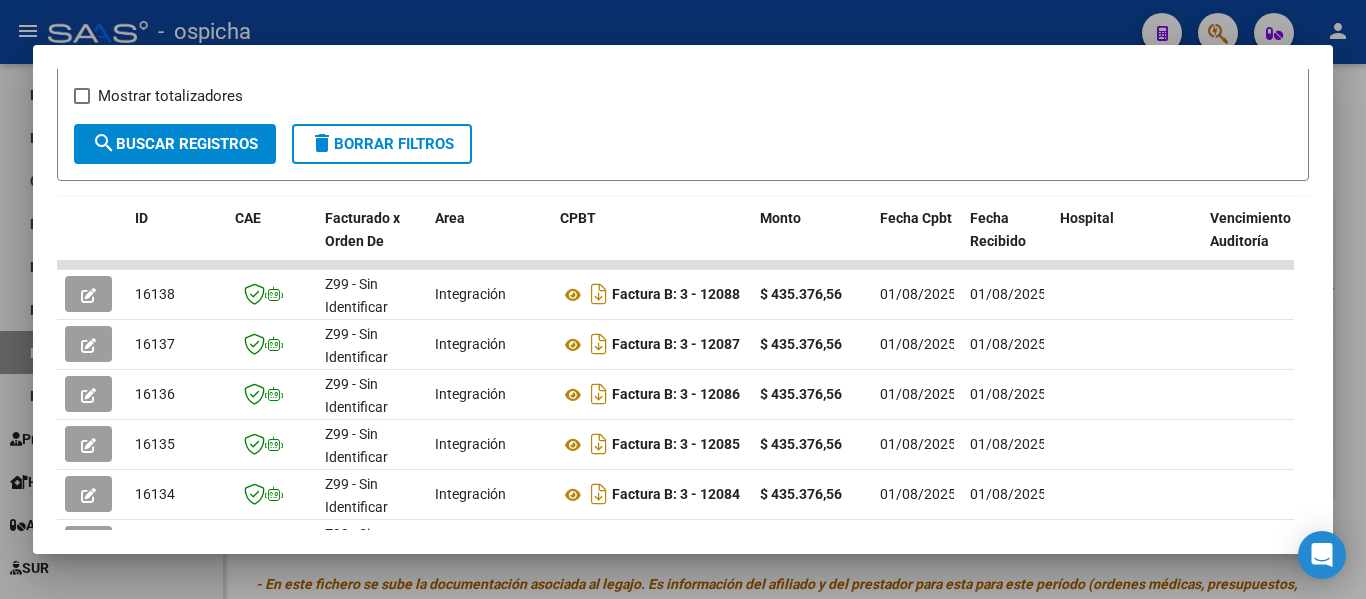 click at bounding box center (683, 299) 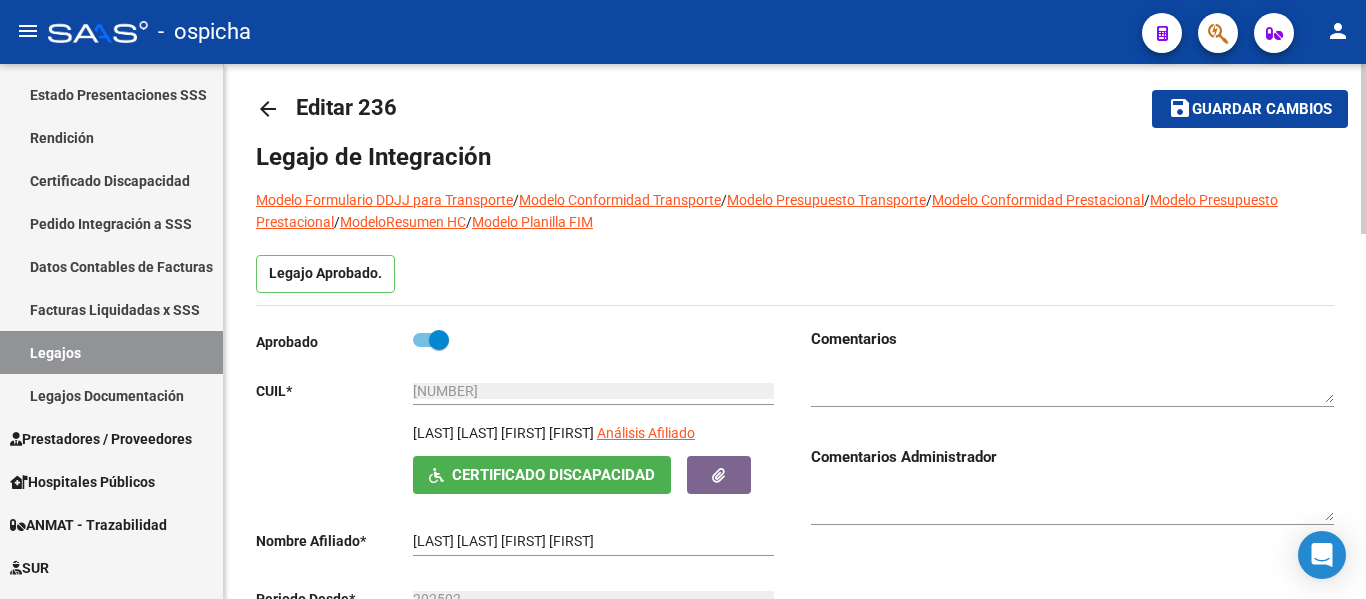 scroll, scrollTop: 0, scrollLeft: 0, axis: both 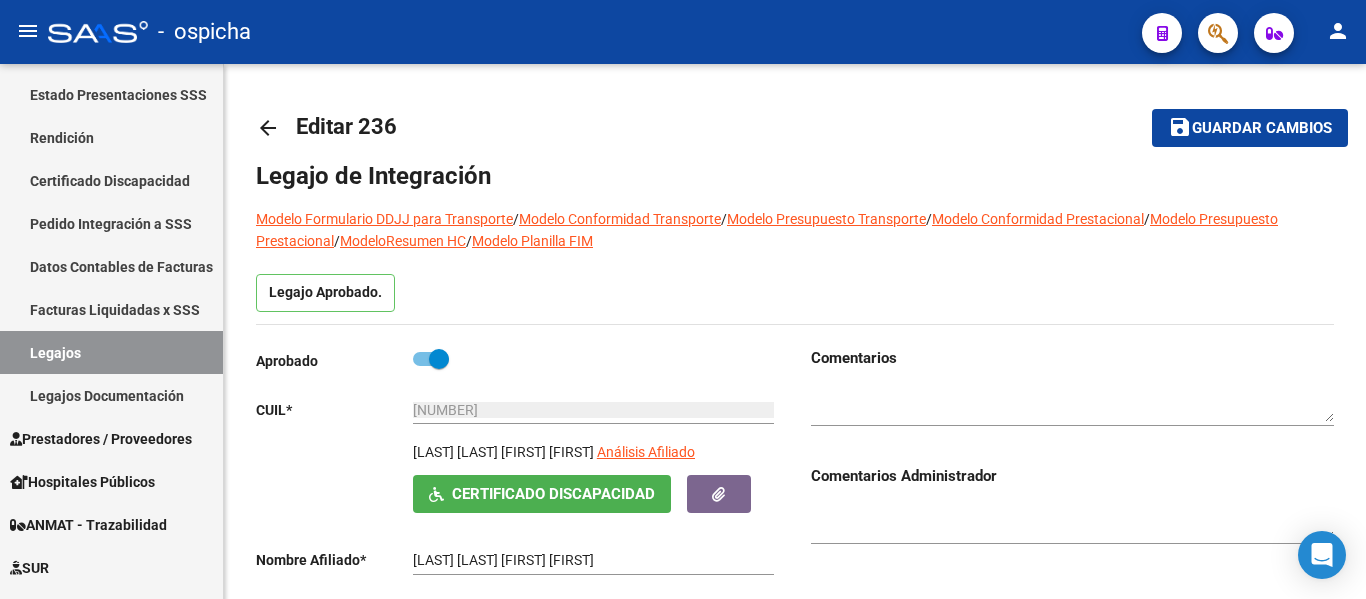 click 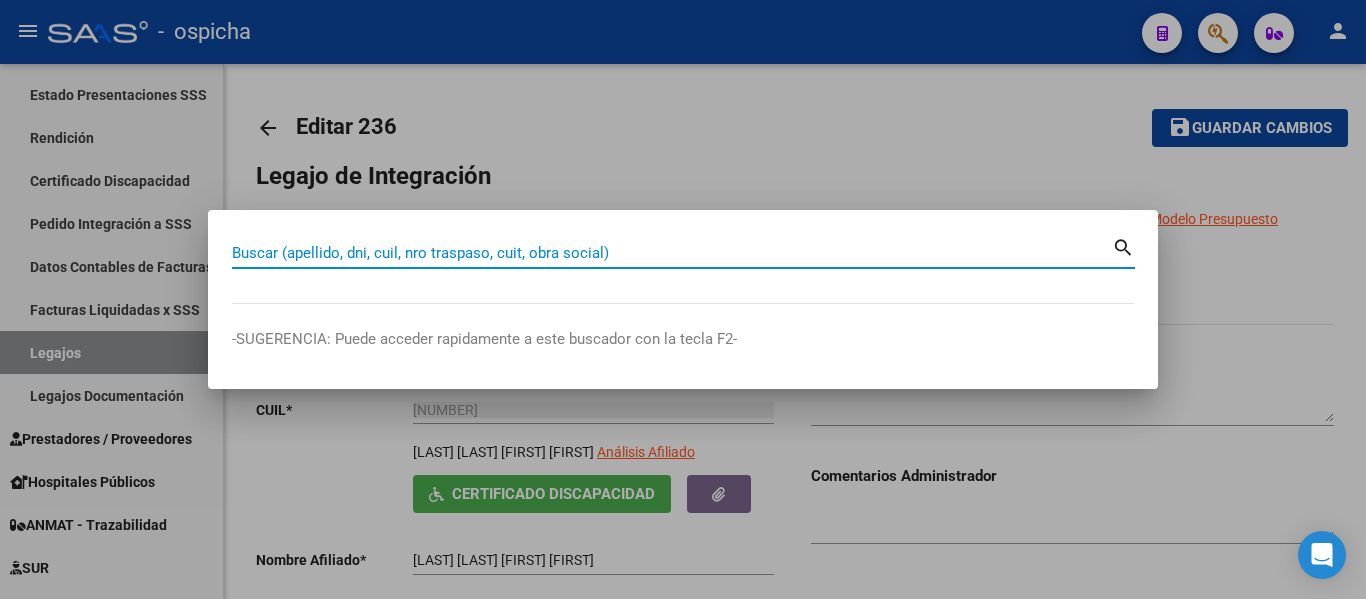 click on "Buscar (apellido, dni, cuil, nro traspaso, cuit, obra social)" at bounding box center (672, 253) 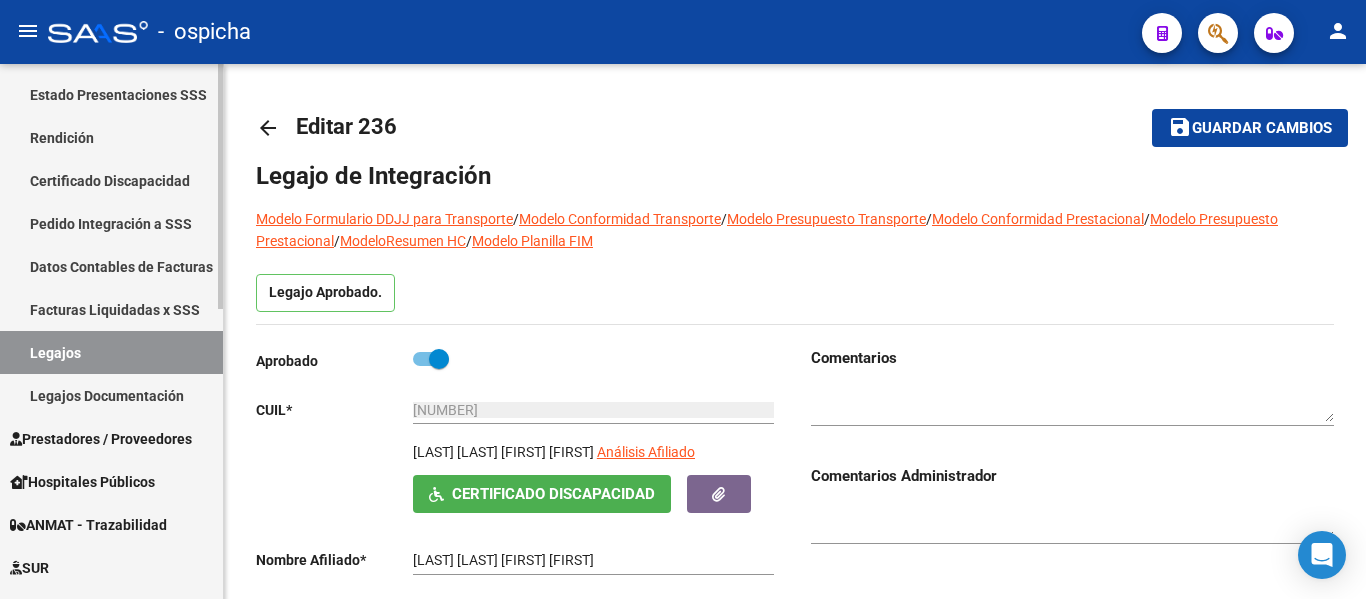 click on "Prestadores / Proveedores" at bounding box center [101, 439] 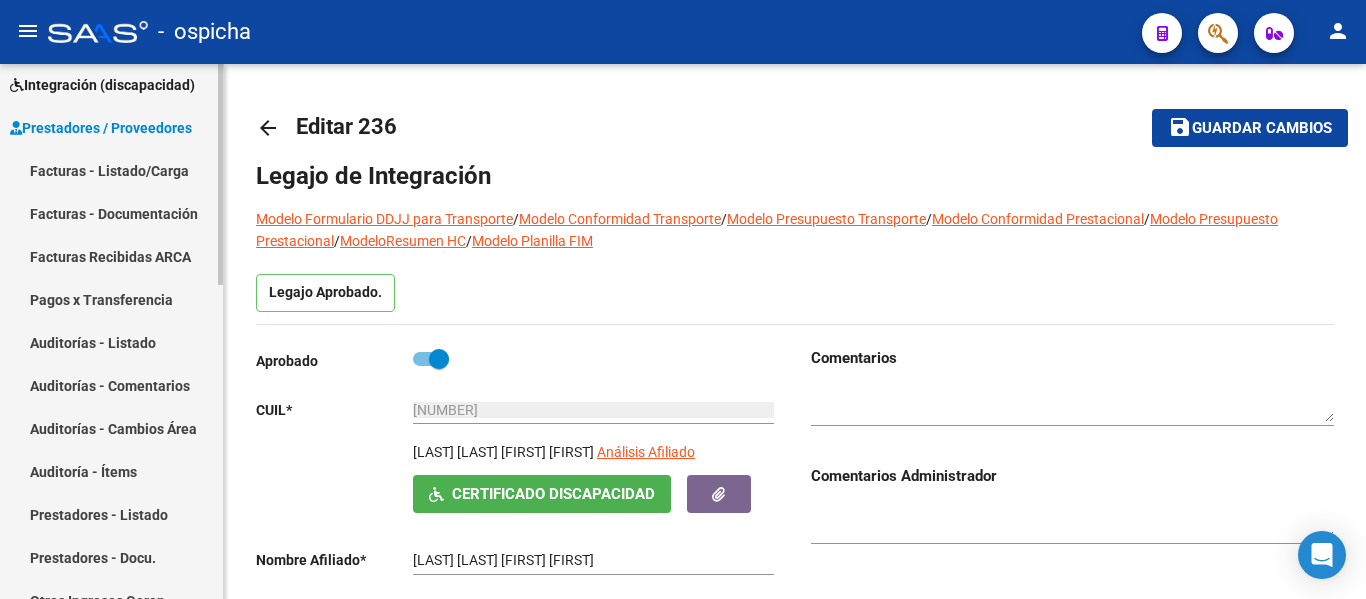 scroll, scrollTop: 199, scrollLeft: 0, axis: vertical 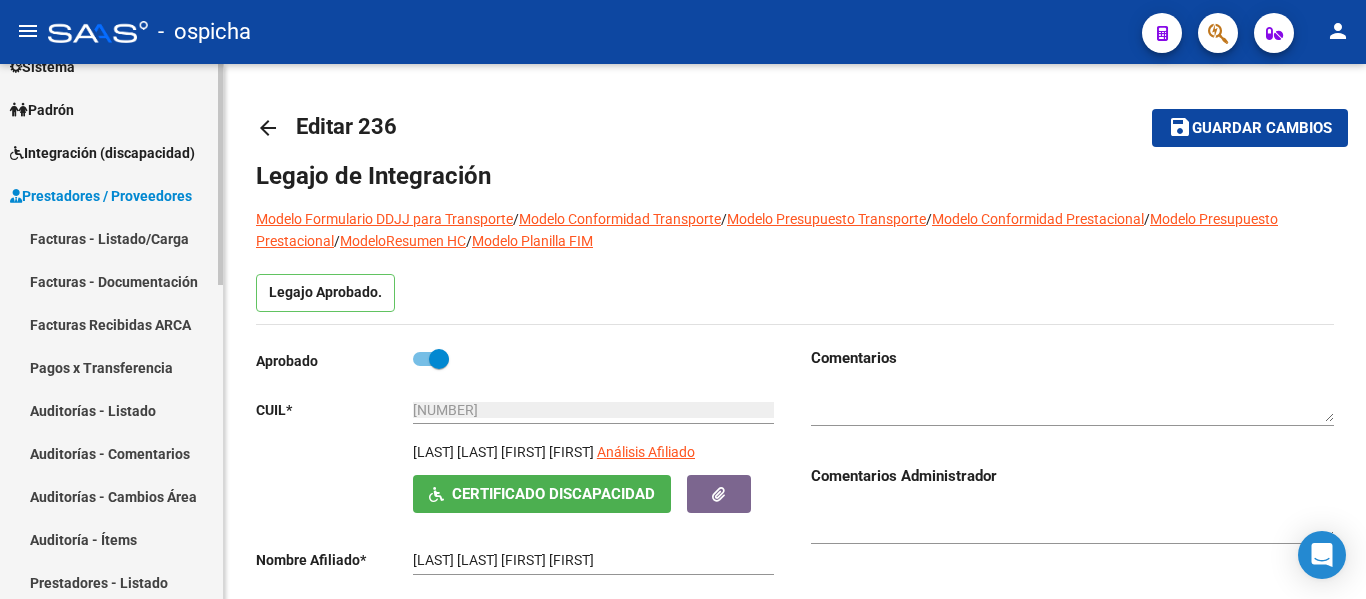 click on "Facturas - Listado/Carga" at bounding box center [111, 238] 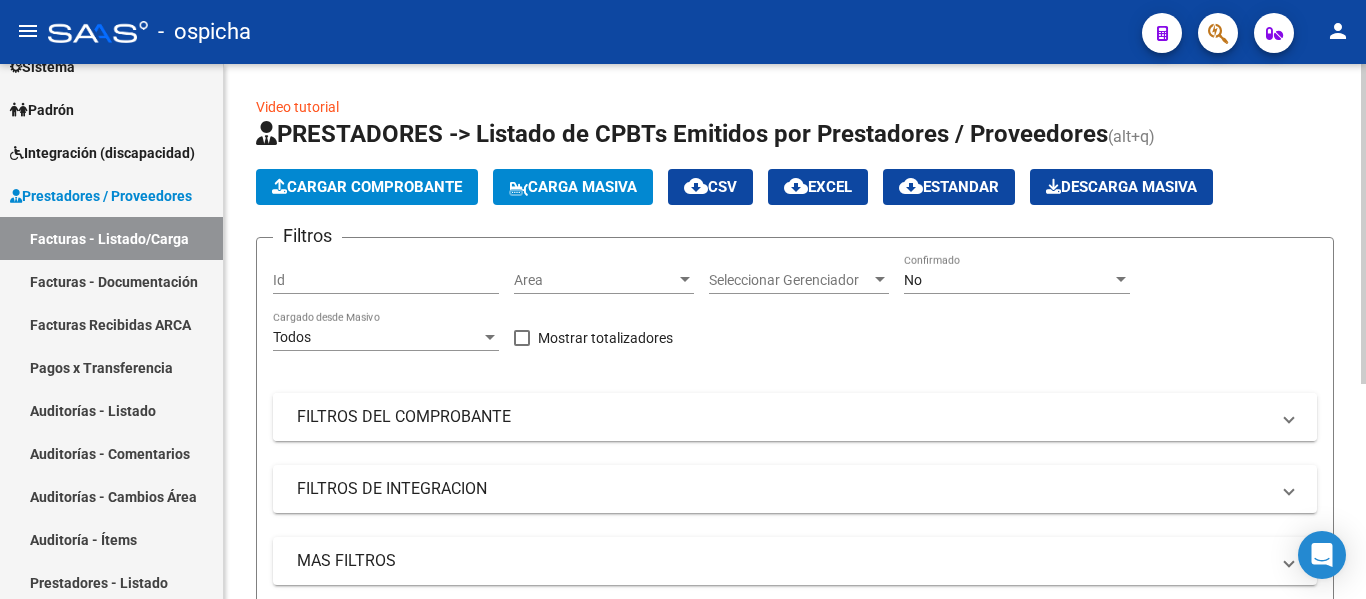 click on "FILTROS DEL COMPROBANTE" at bounding box center [783, 417] 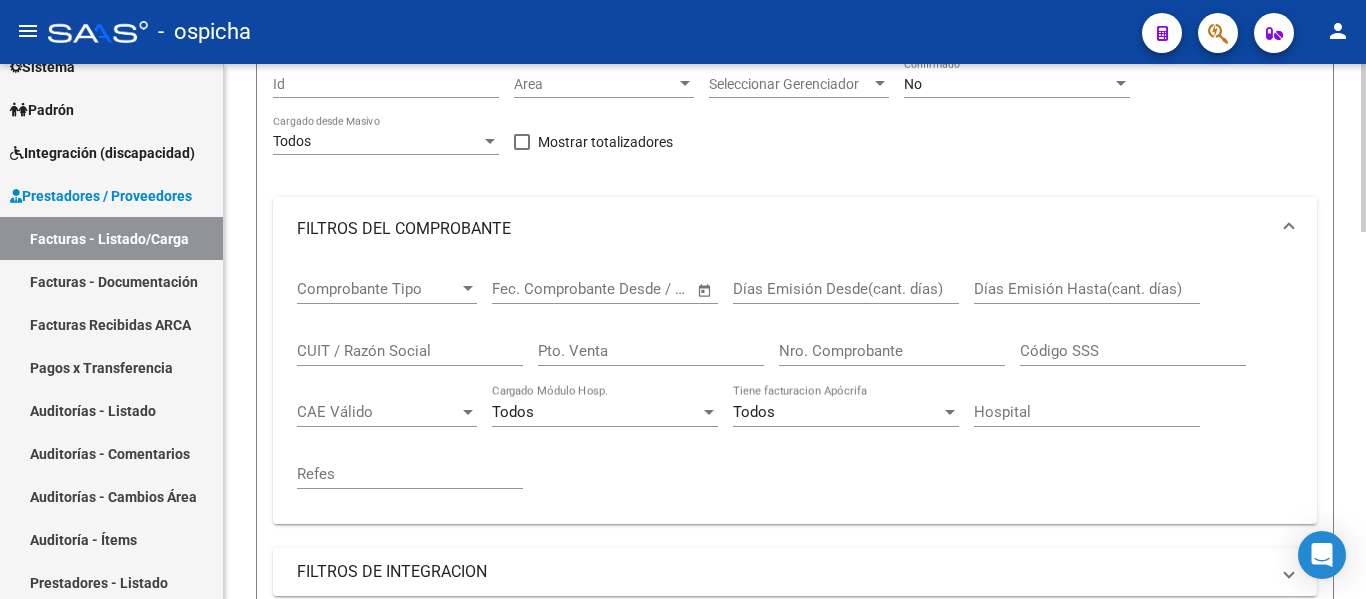 scroll, scrollTop: 200, scrollLeft: 0, axis: vertical 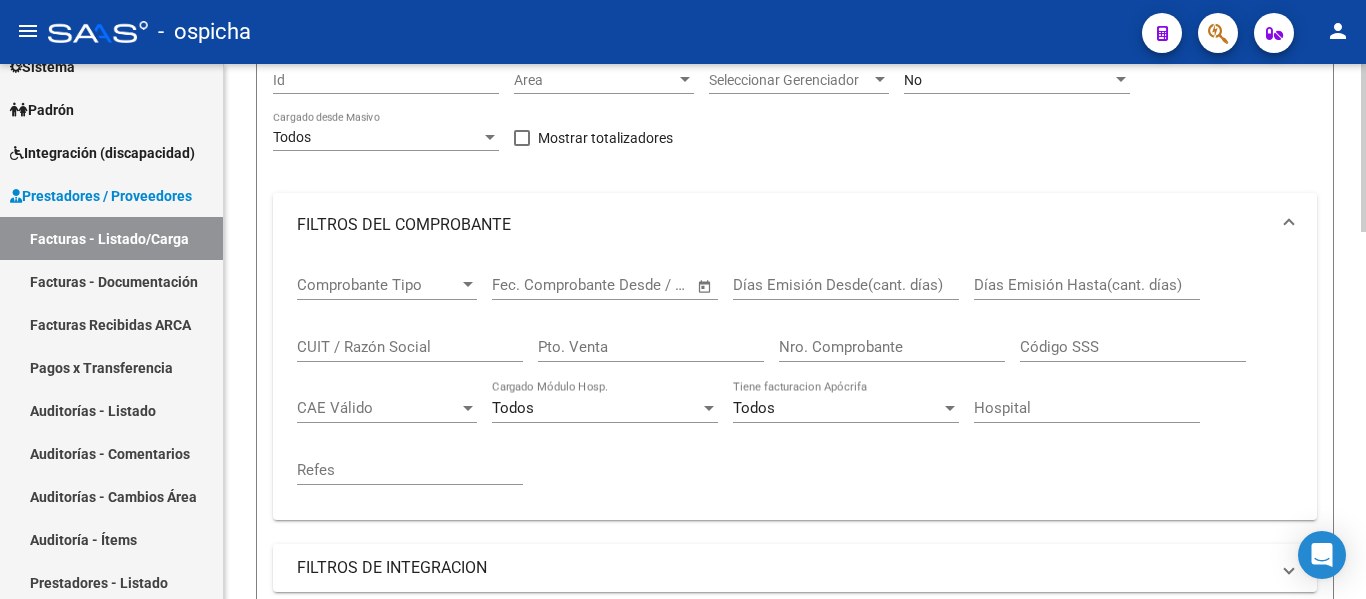 click on "CUIT / Razón Social" at bounding box center [410, 347] 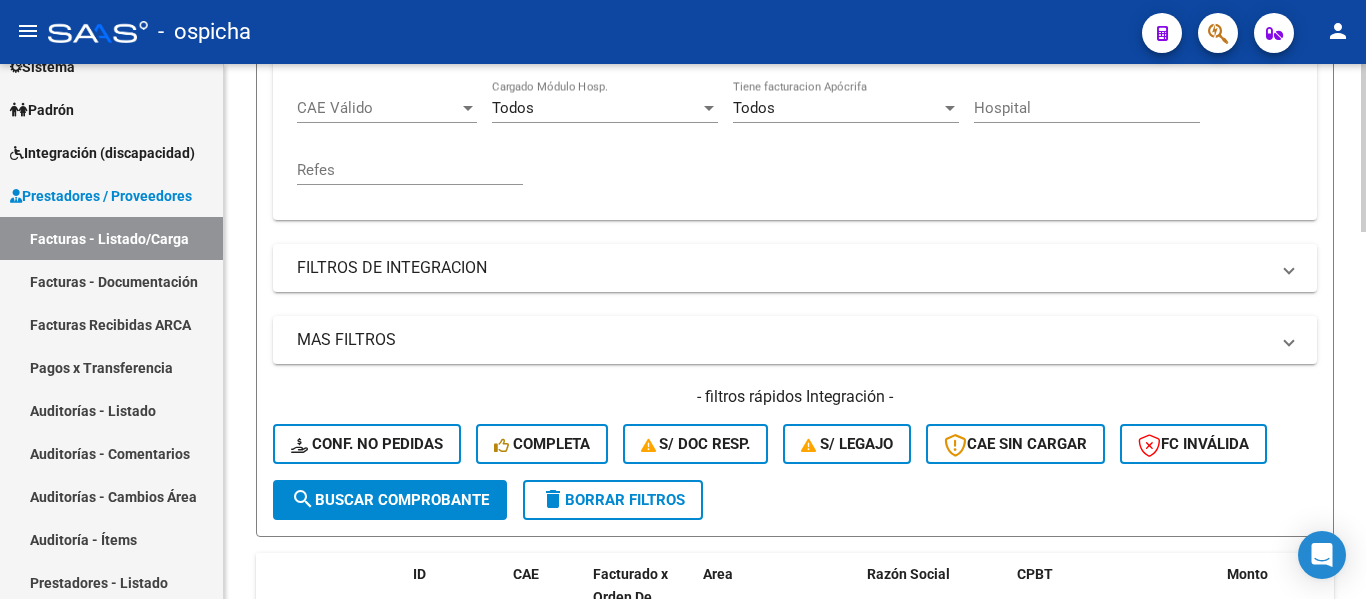 scroll, scrollTop: 700, scrollLeft: 0, axis: vertical 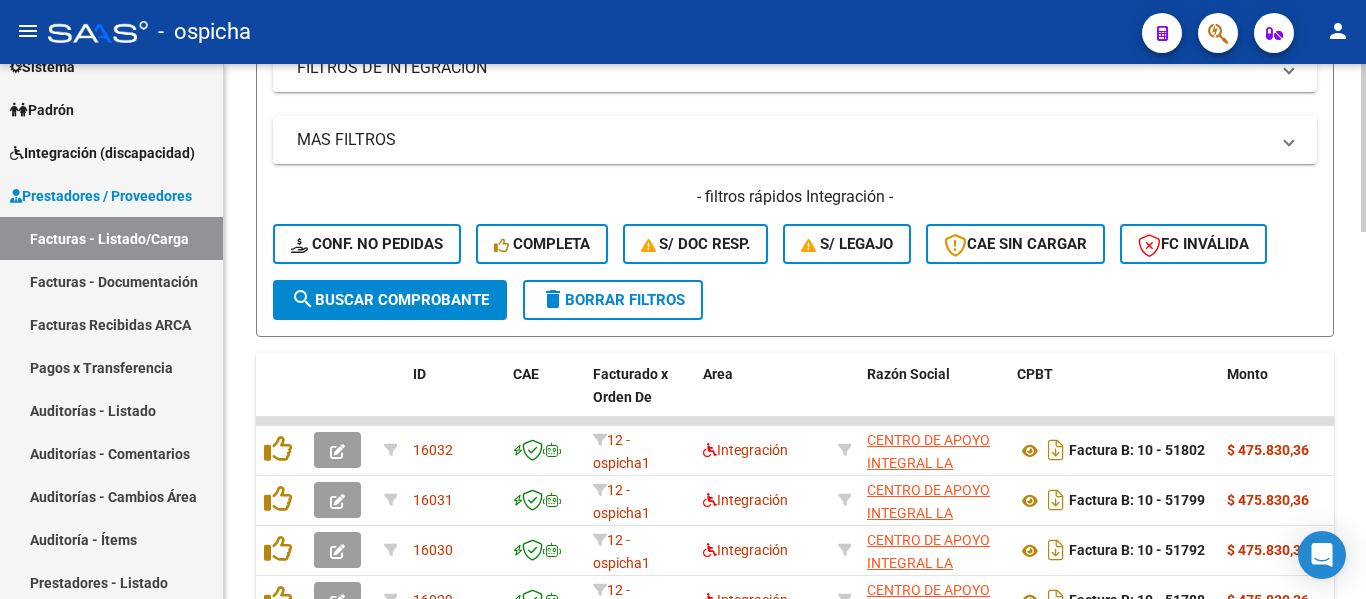 type on "30716231107" 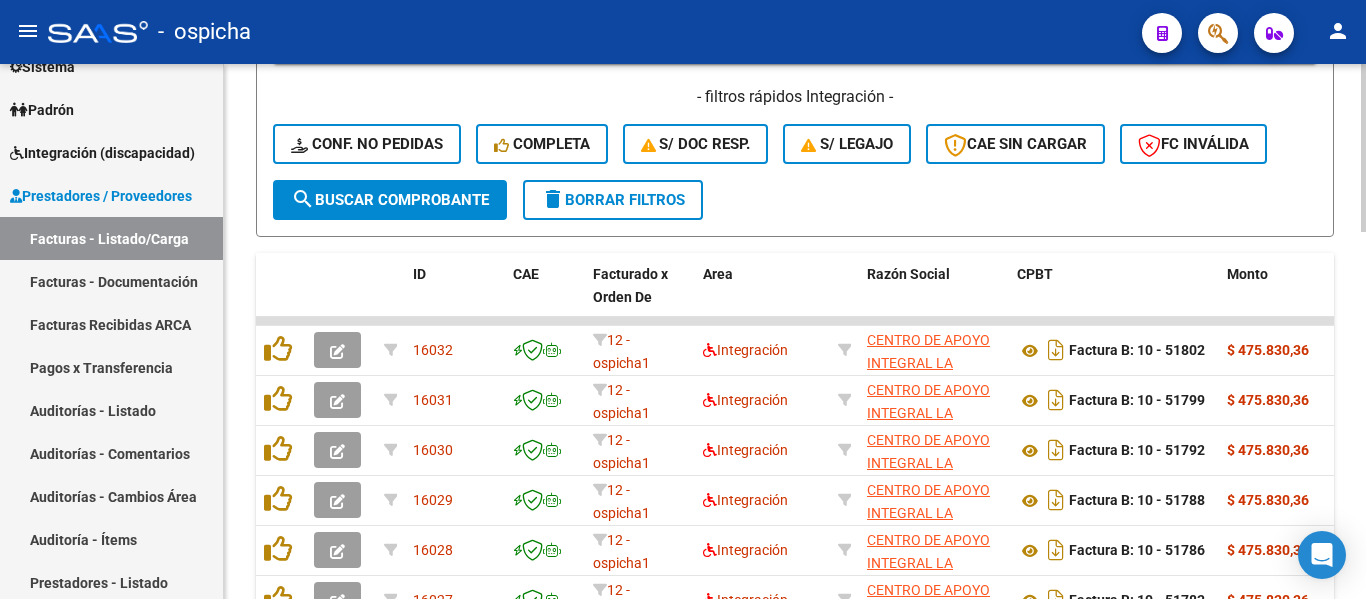 scroll, scrollTop: 900, scrollLeft: 0, axis: vertical 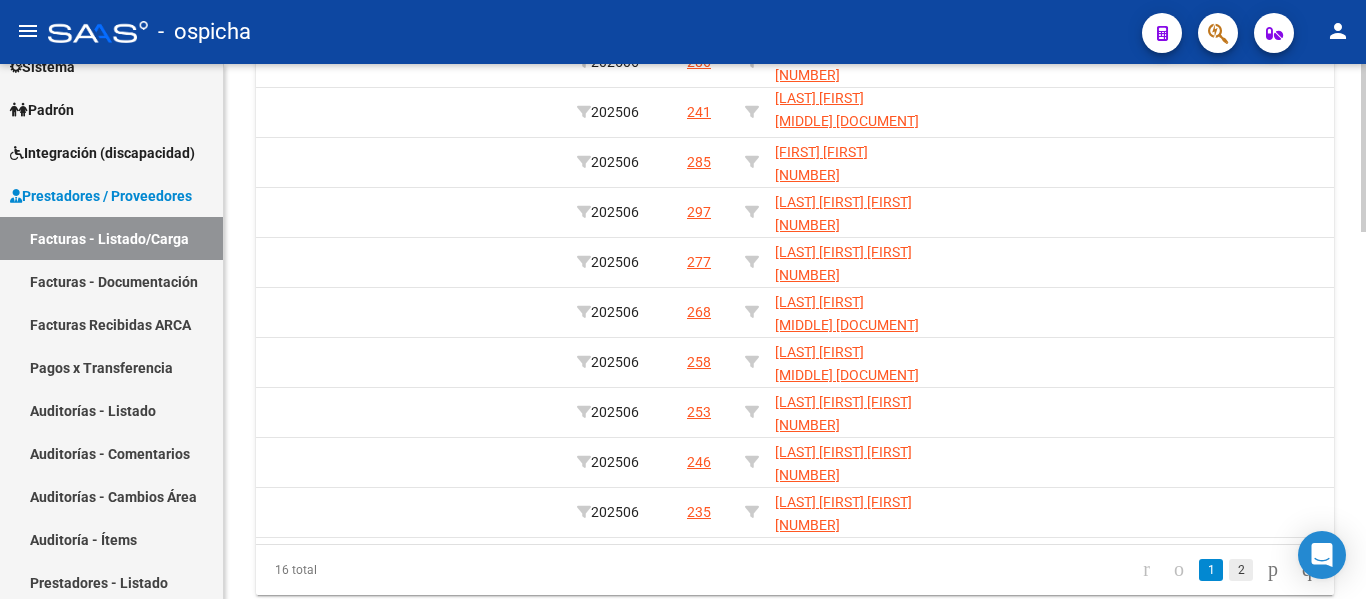 click on "2" 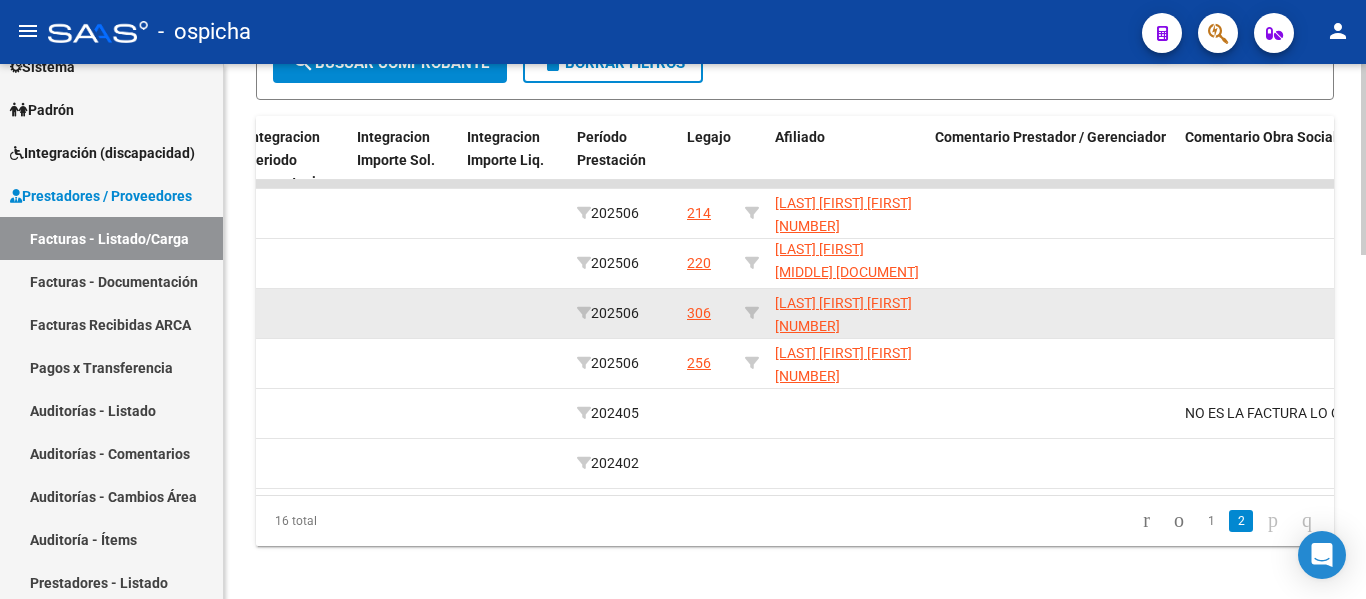 scroll, scrollTop: 936, scrollLeft: 0, axis: vertical 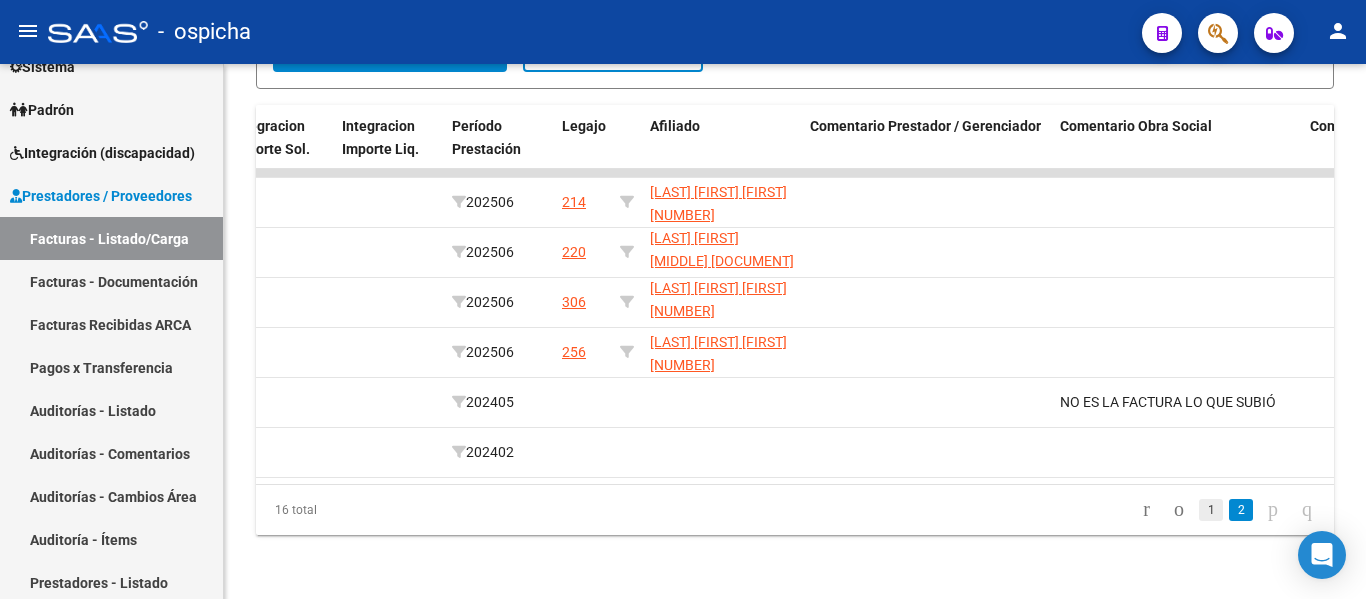 click on "1" 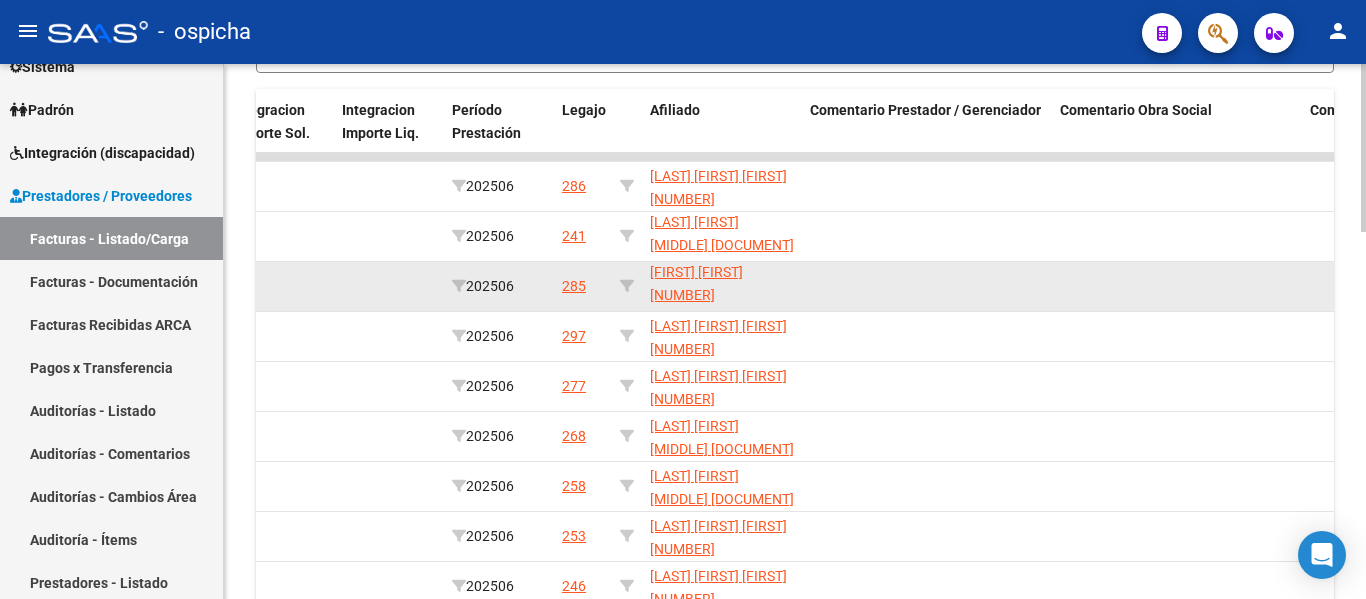 scroll, scrollTop: 4, scrollLeft: 0, axis: vertical 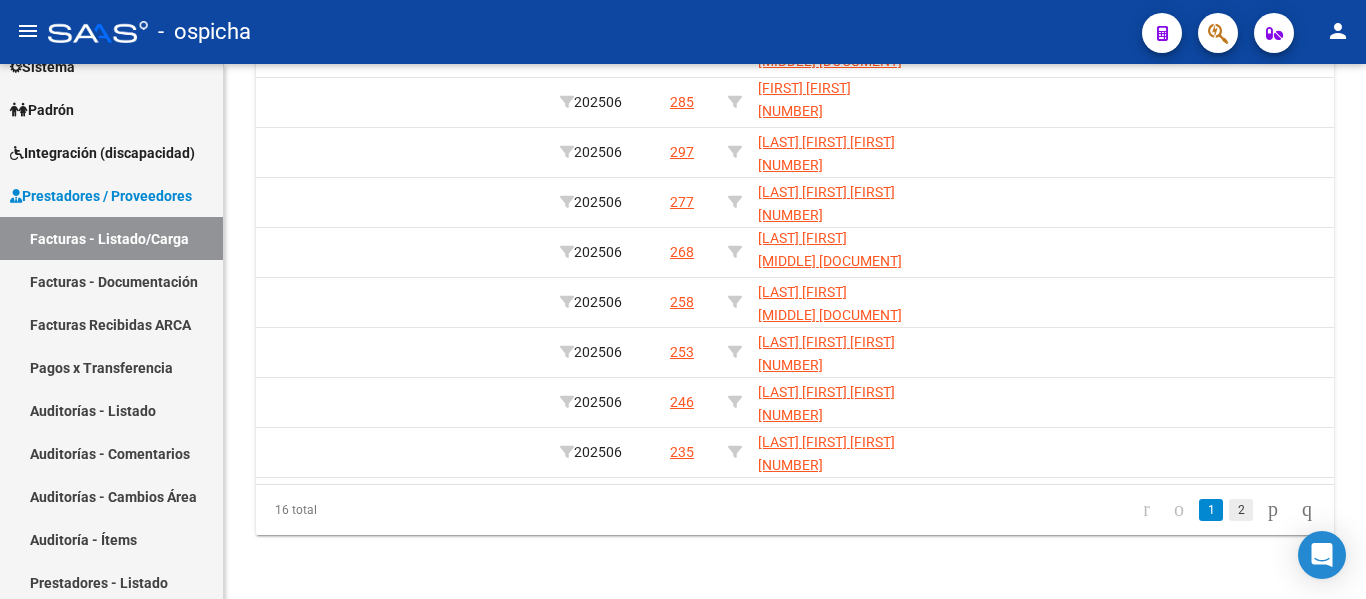click on "2" 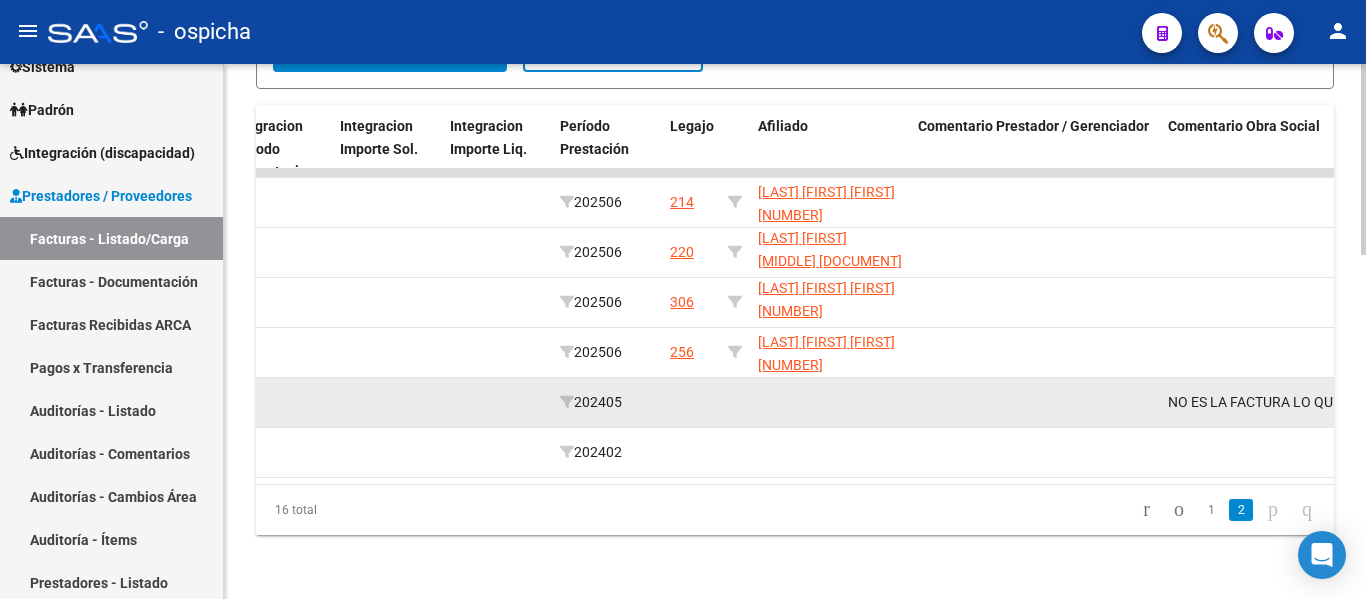 scroll, scrollTop: 0, scrollLeft: 0, axis: both 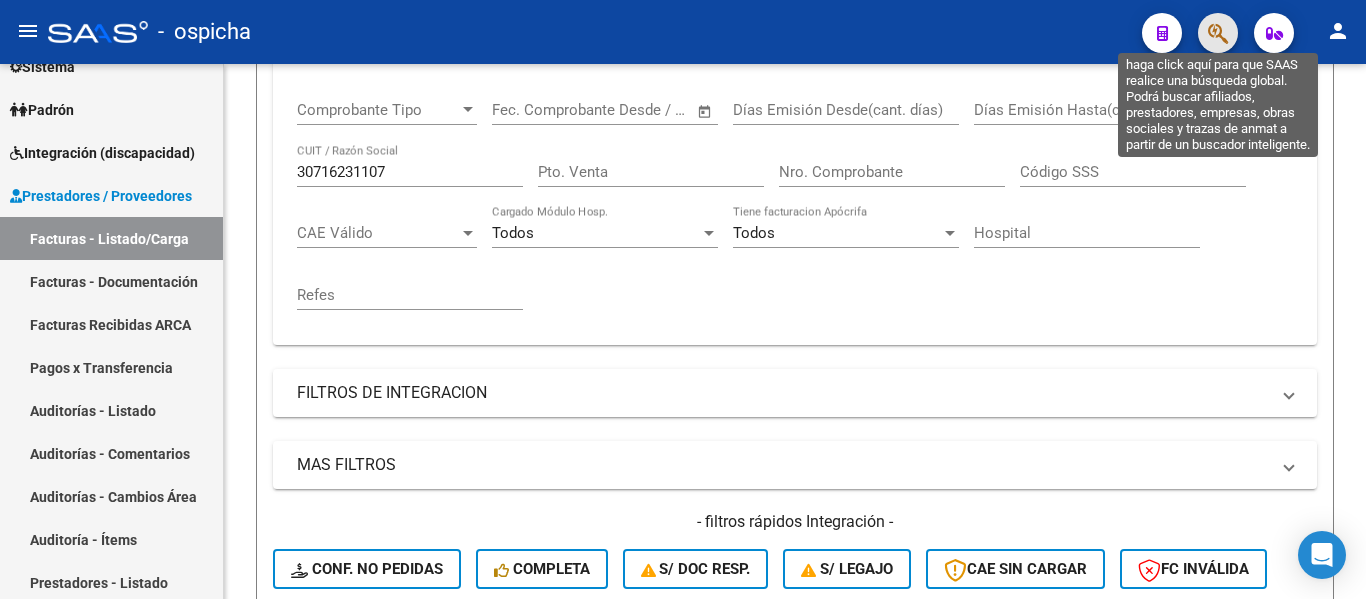 click 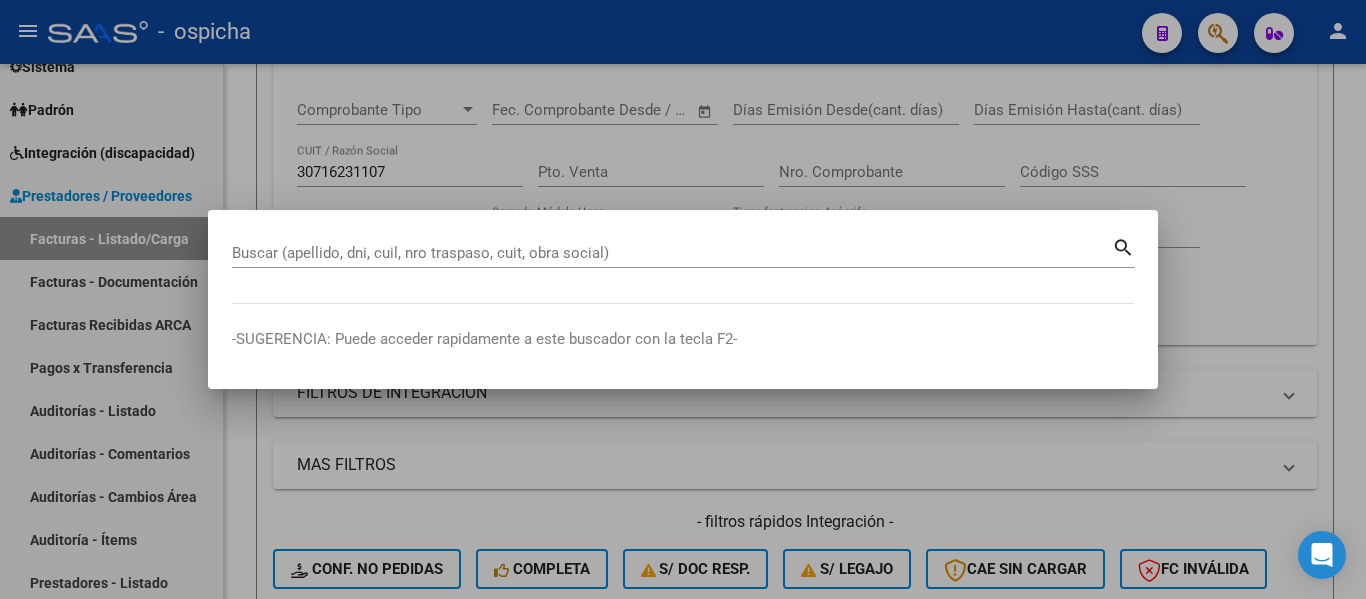 click at bounding box center [683, 299] 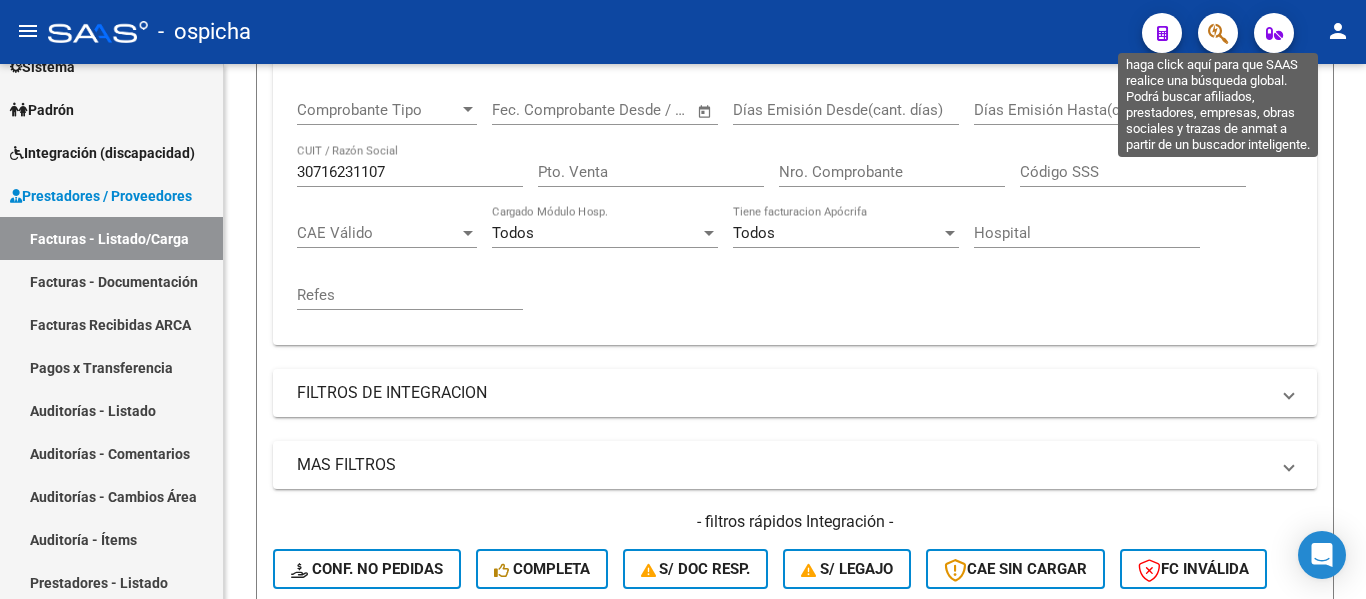 click 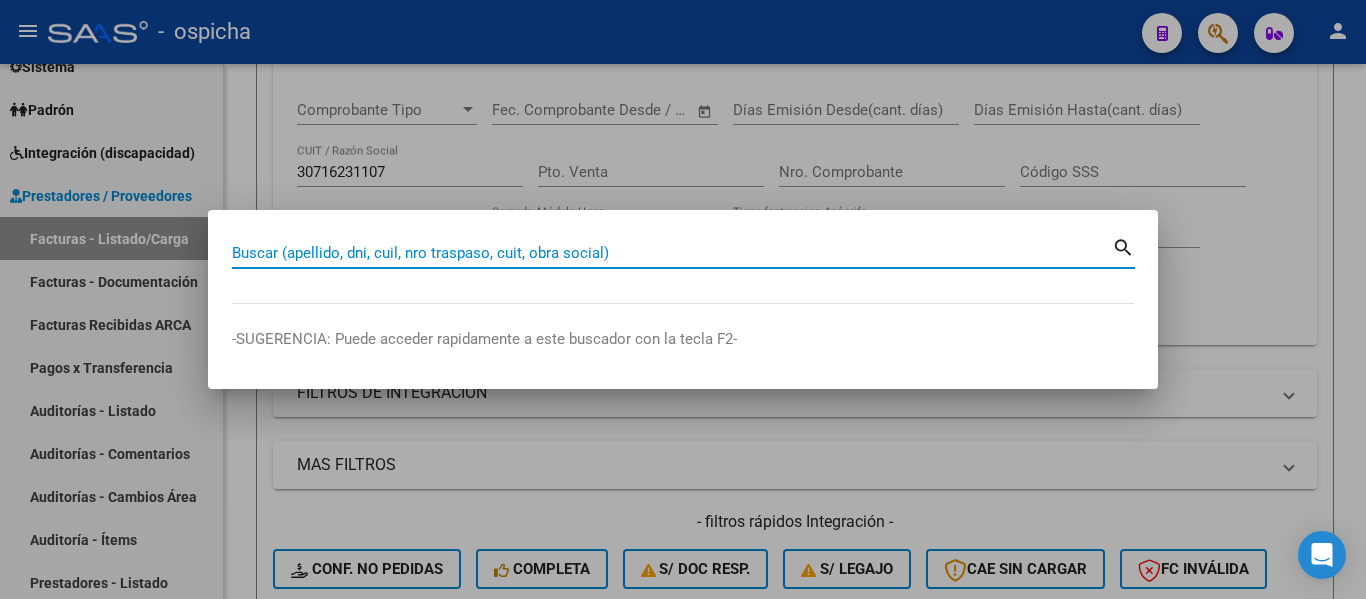 click on "Buscar (apellido, dni, cuil, nro traspaso, cuit, obra social)" at bounding box center [672, 253] 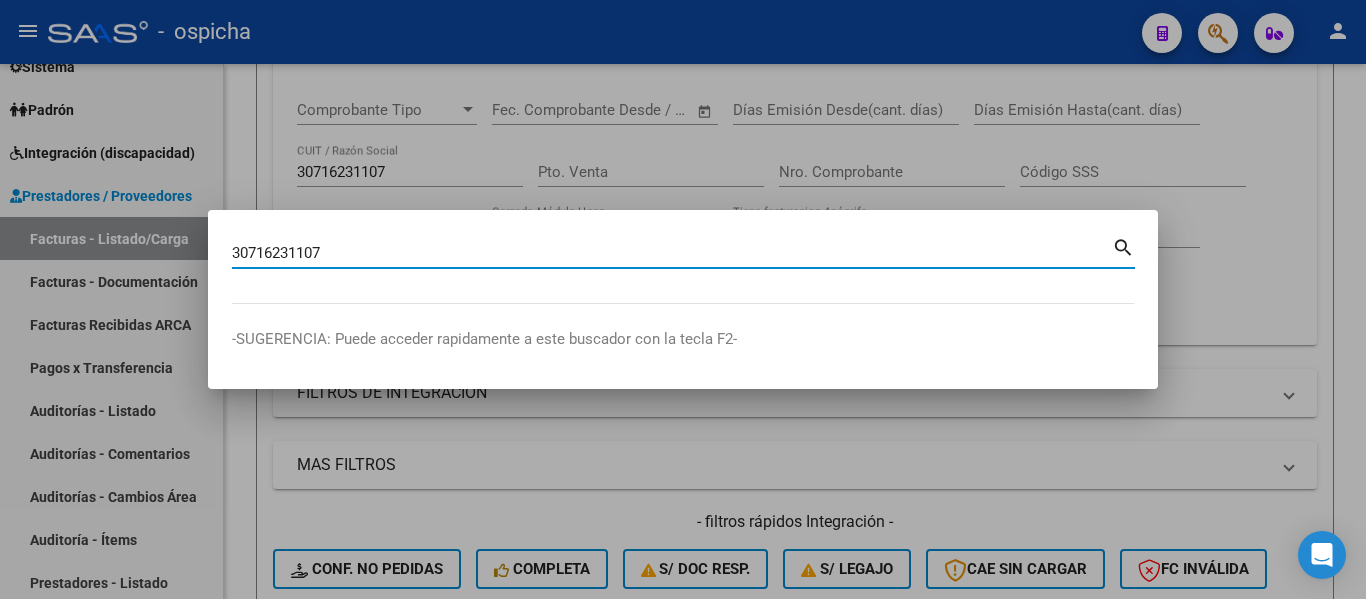 type on "30716231107" 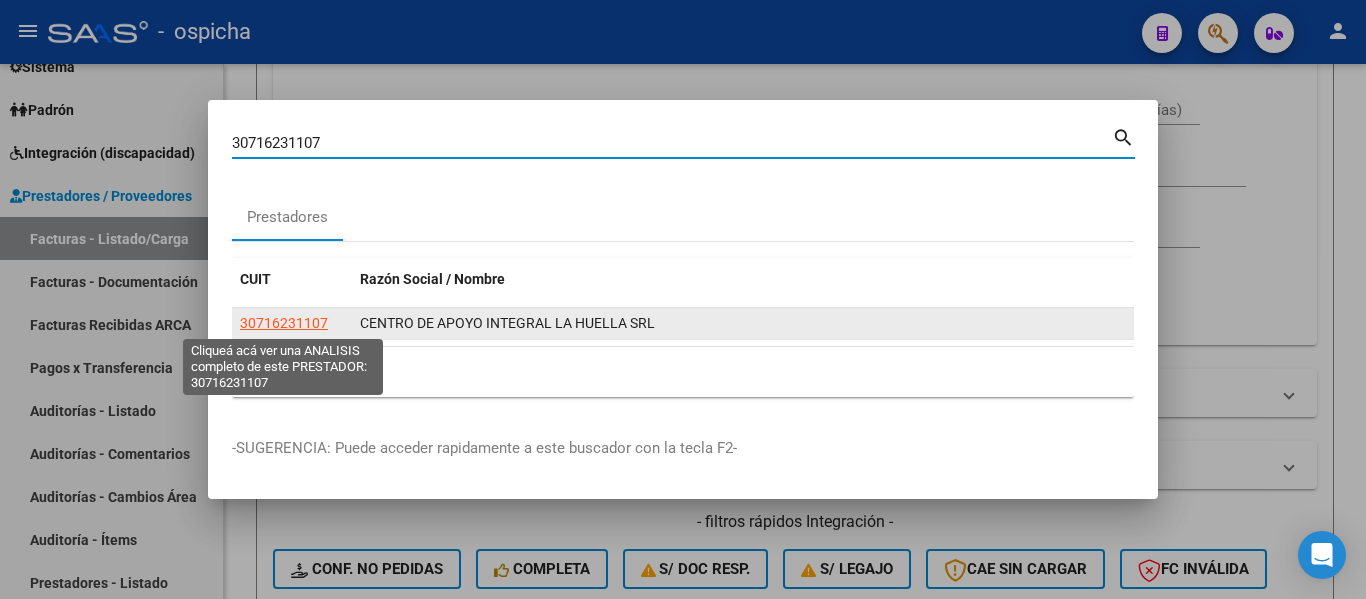 click on "30716231107" 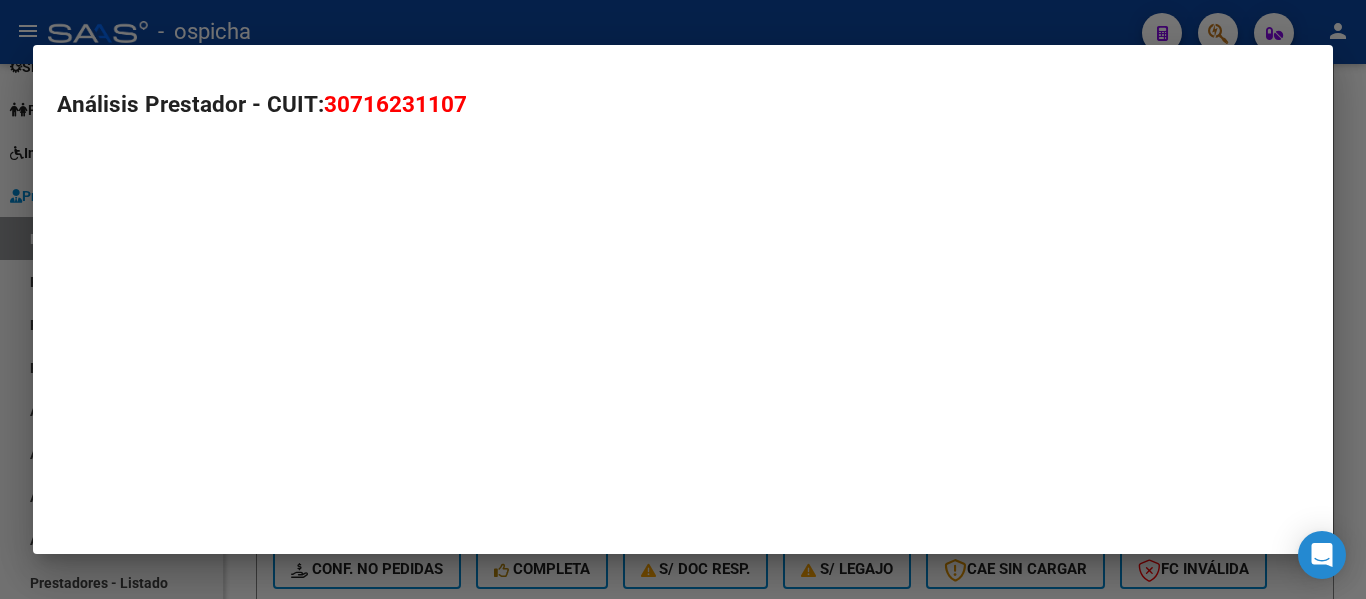 type on "30716231107" 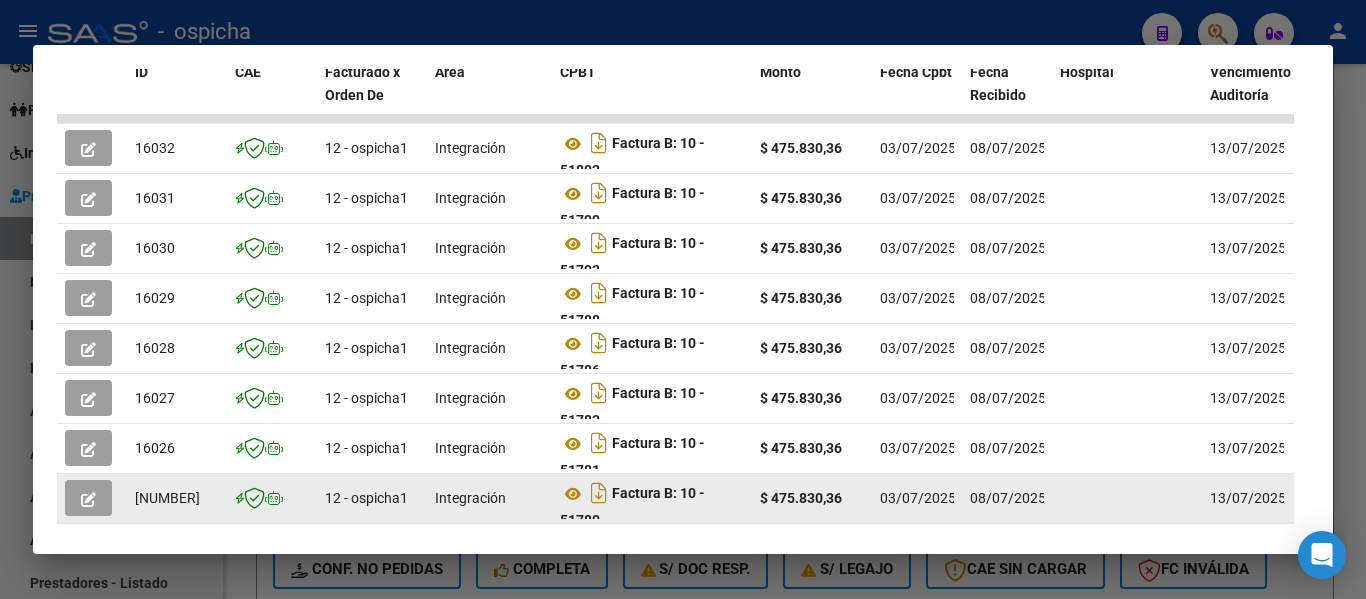 scroll, scrollTop: 534, scrollLeft: 0, axis: vertical 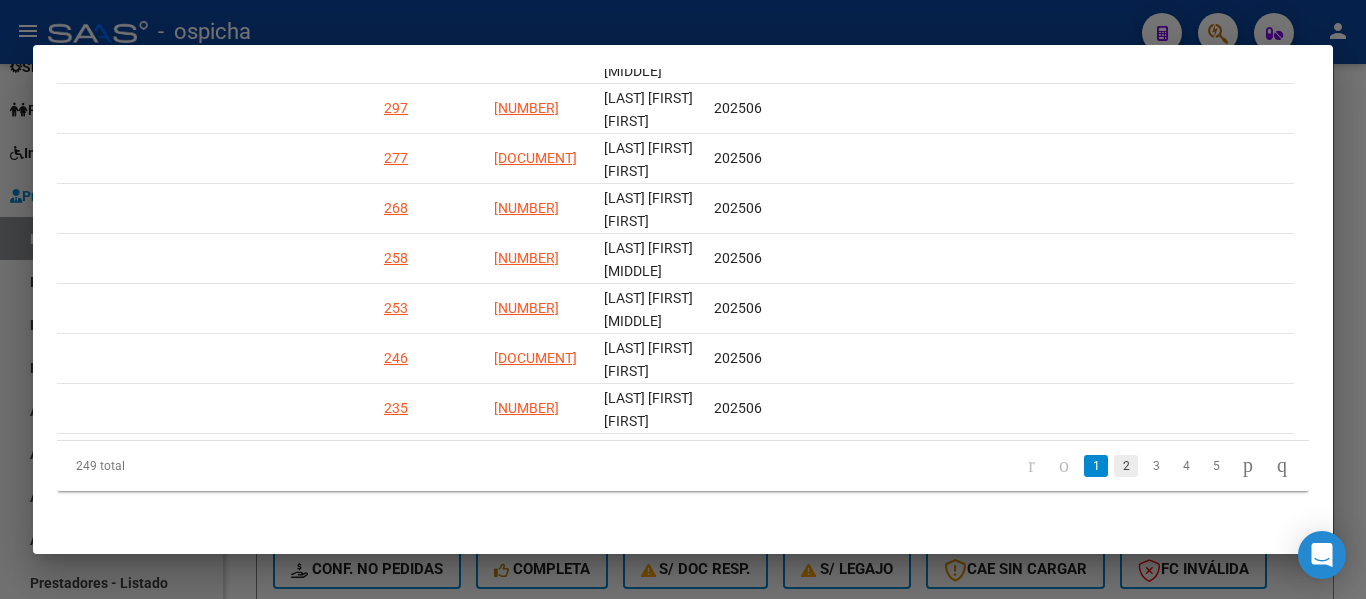 click on "2" 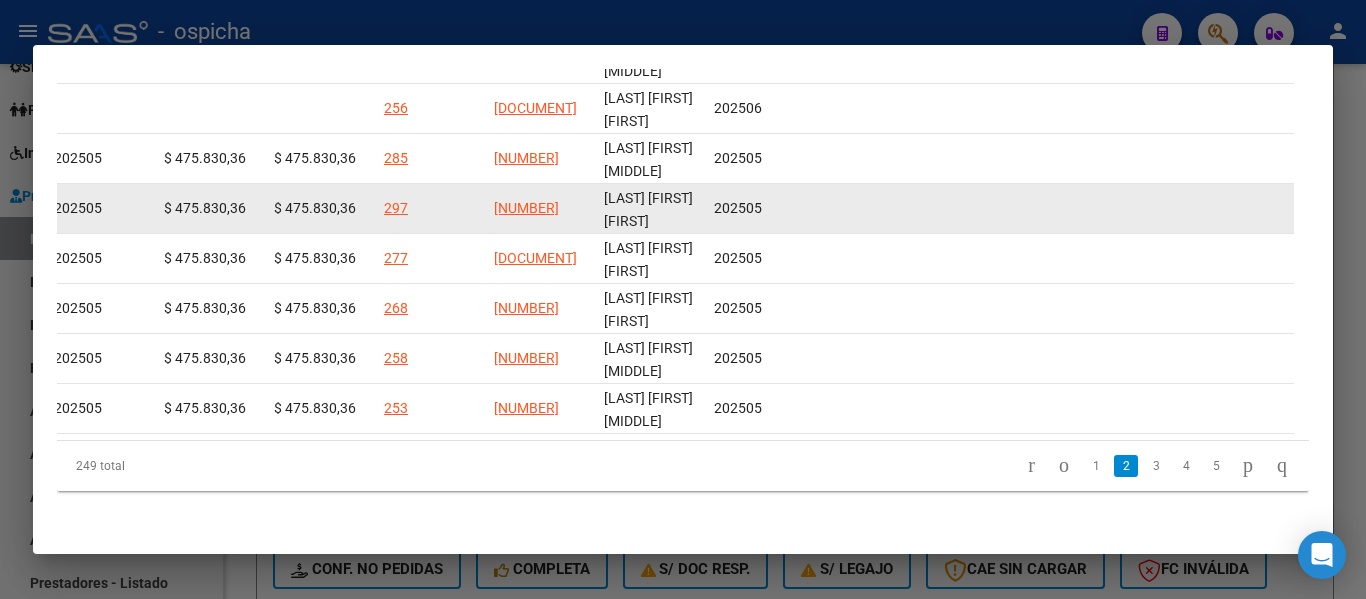 scroll, scrollTop: 760, scrollLeft: 0, axis: vertical 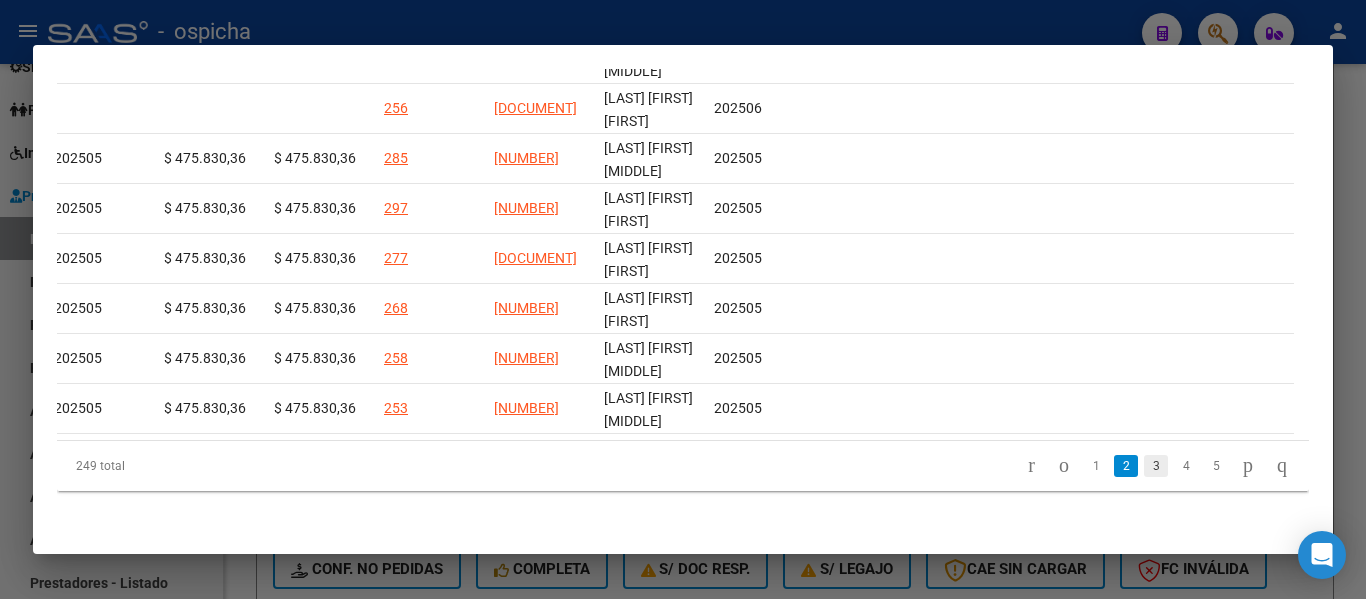 click on "3" 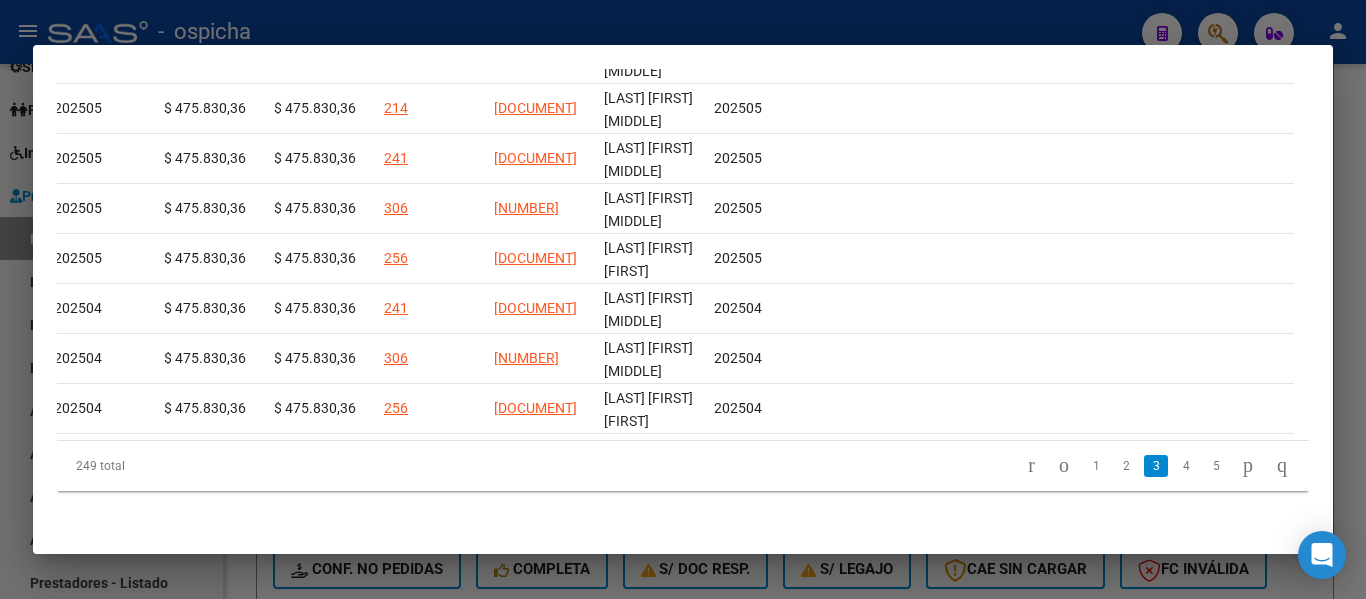 scroll, scrollTop: 747, scrollLeft: 0, axis: vertical 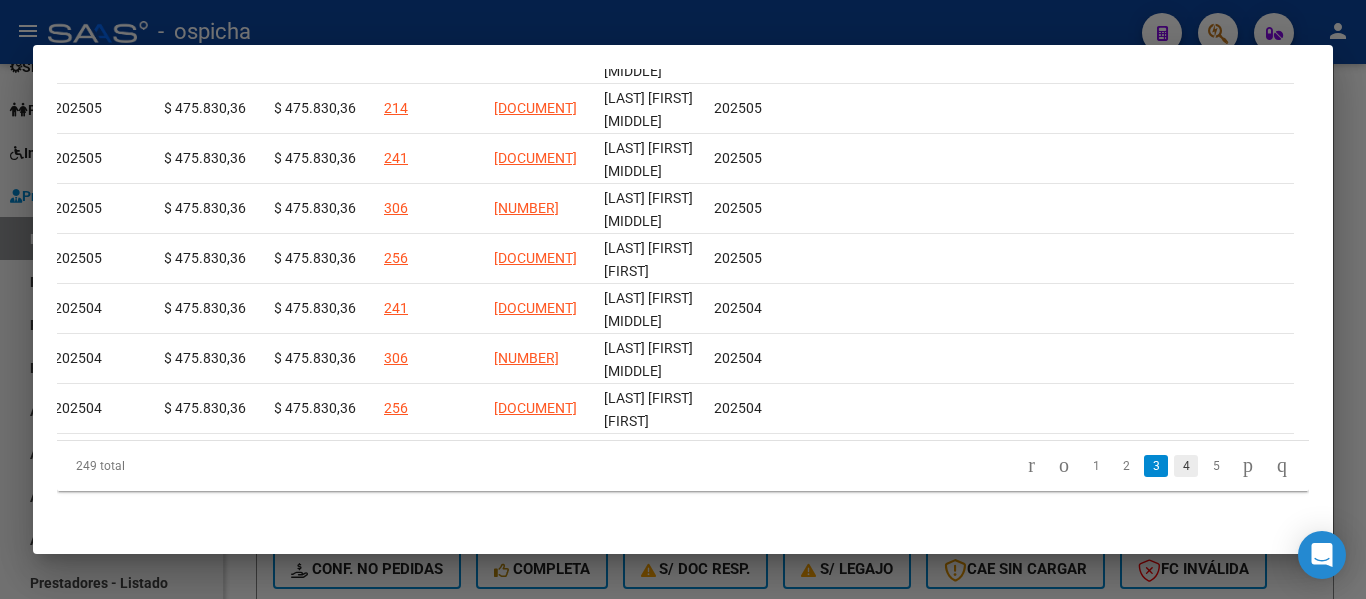 click on "4" 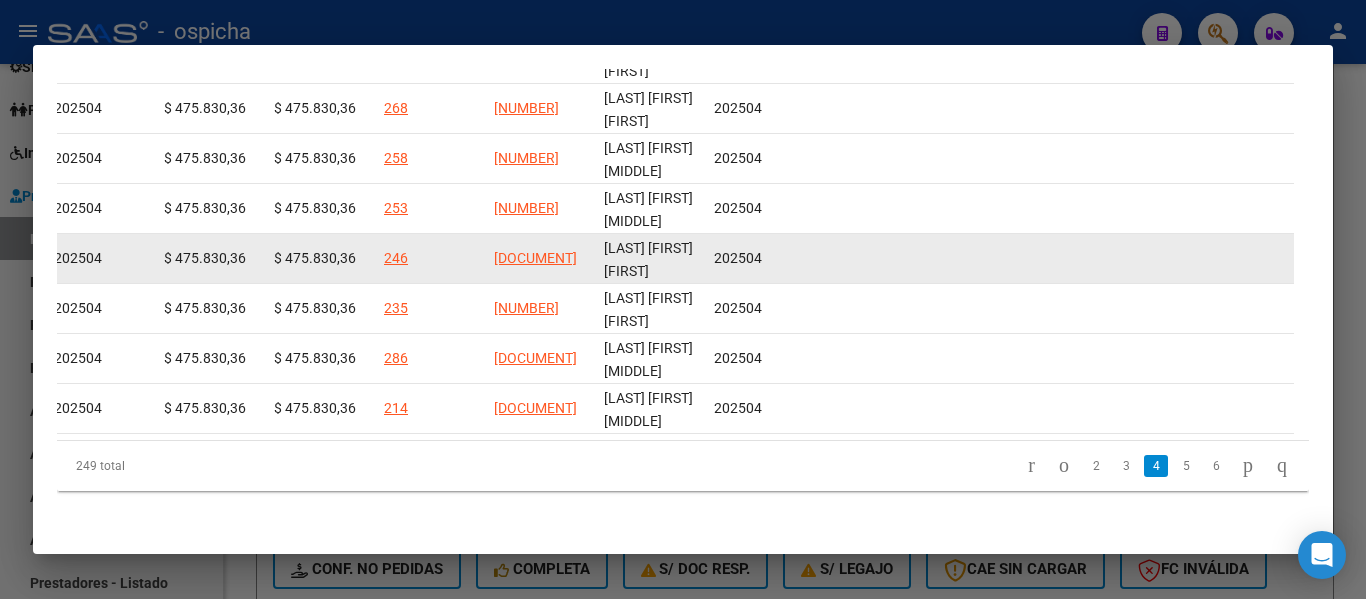 scroll, scrollTop: 739, scrollLeft: 0, axis: vertical 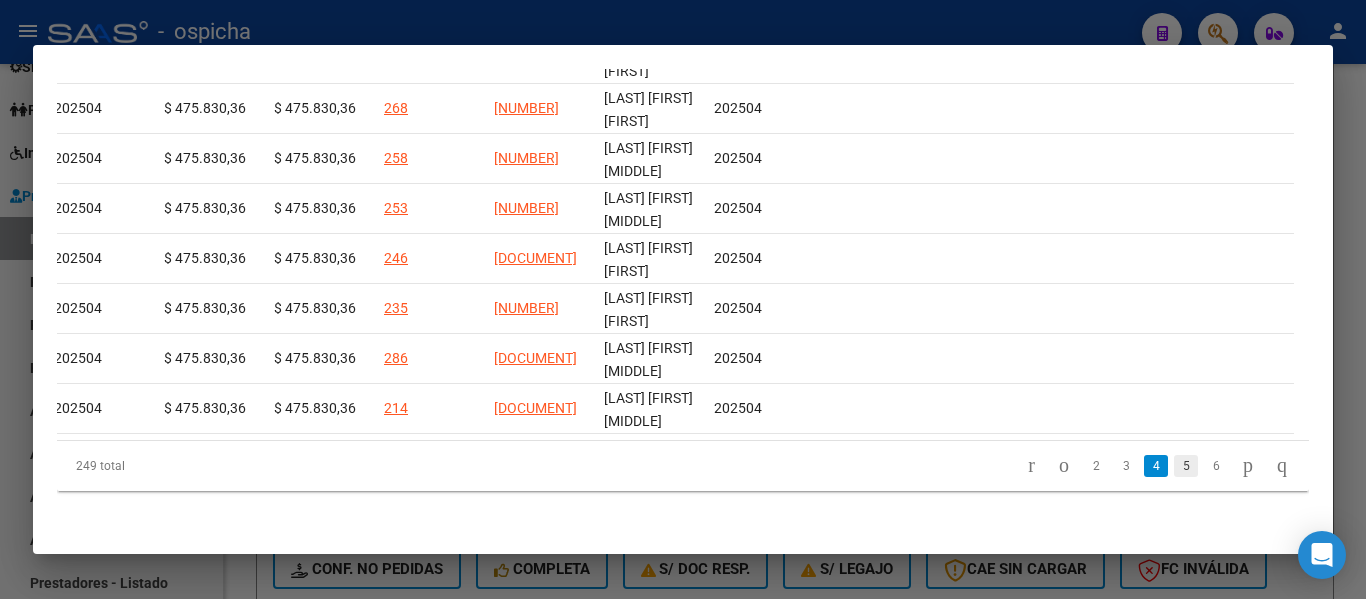 click on "5" 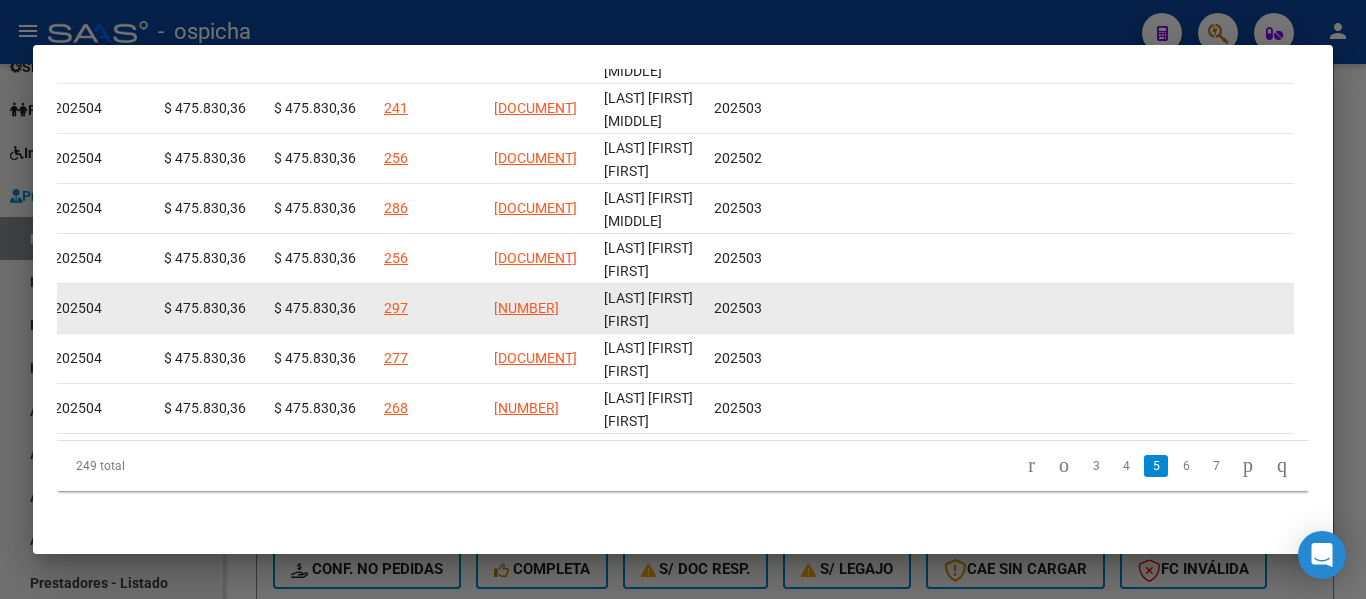 scroll, scrollTop: 746, scrollLeft: 0, axis: vertical 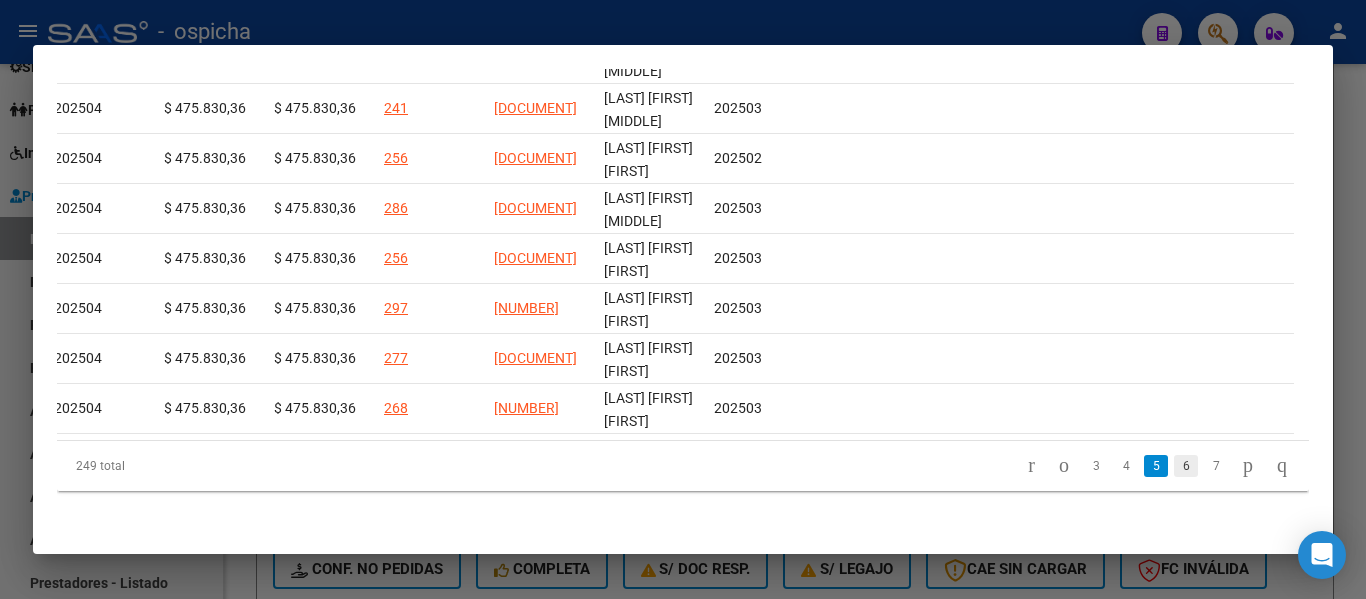 click on "6" 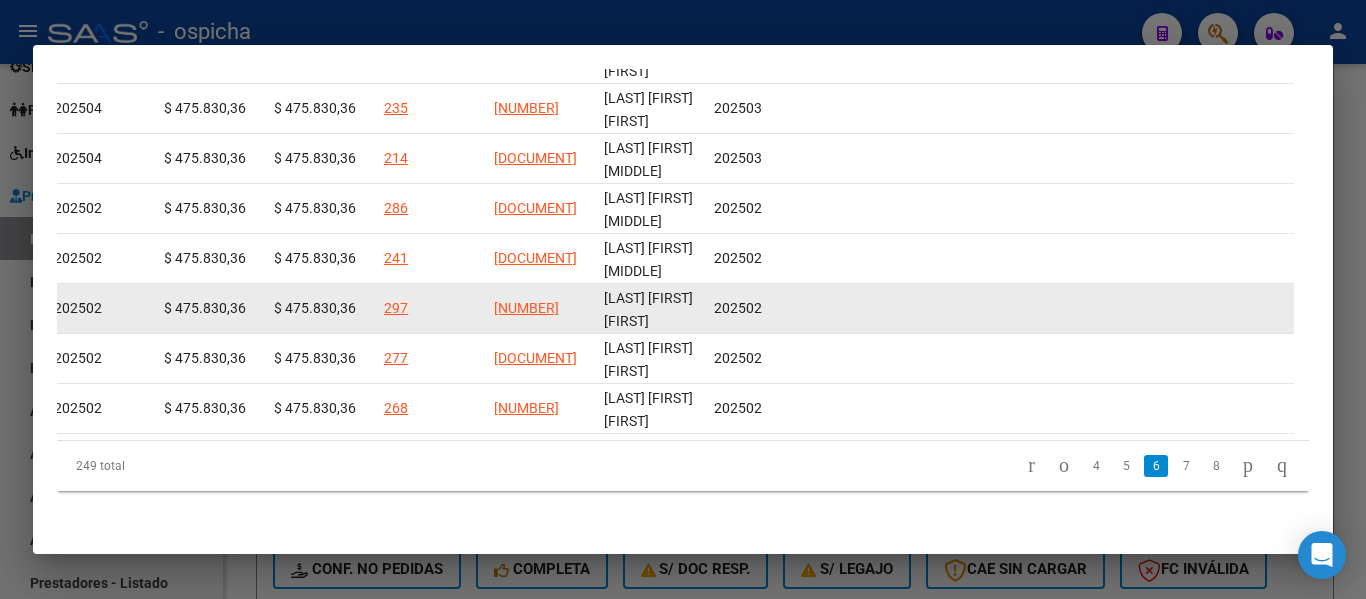 scroll, scrollTop: 737, scrollLeft: 0, axis: vertical 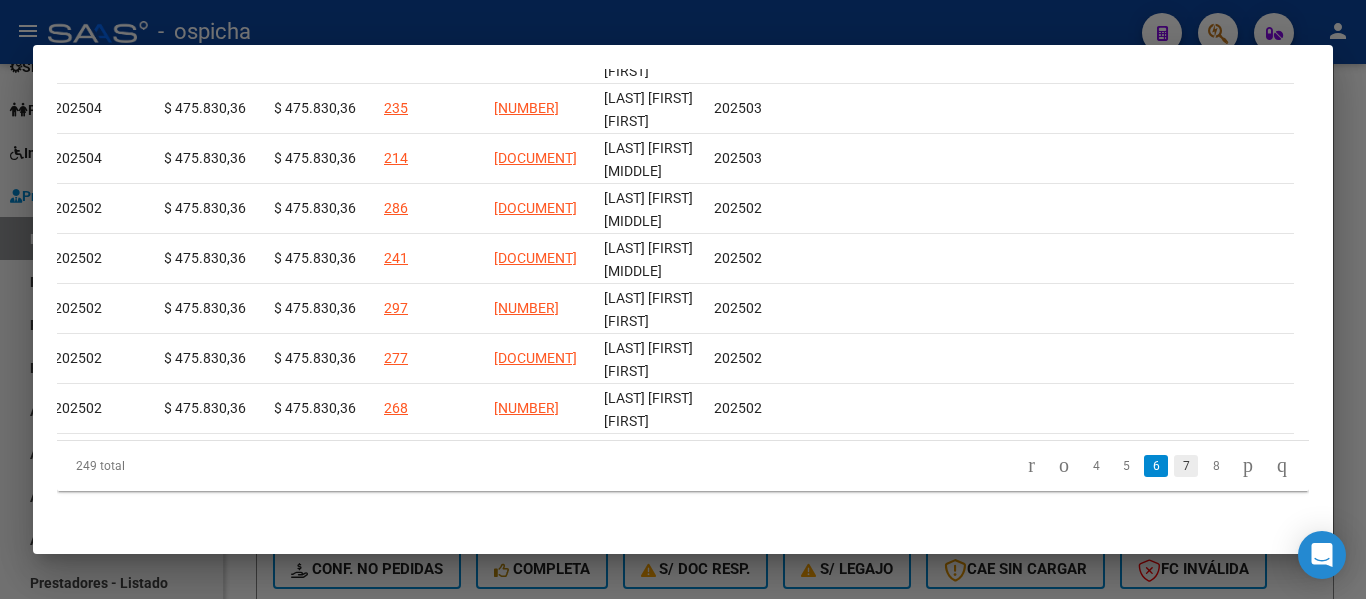 click on "7" 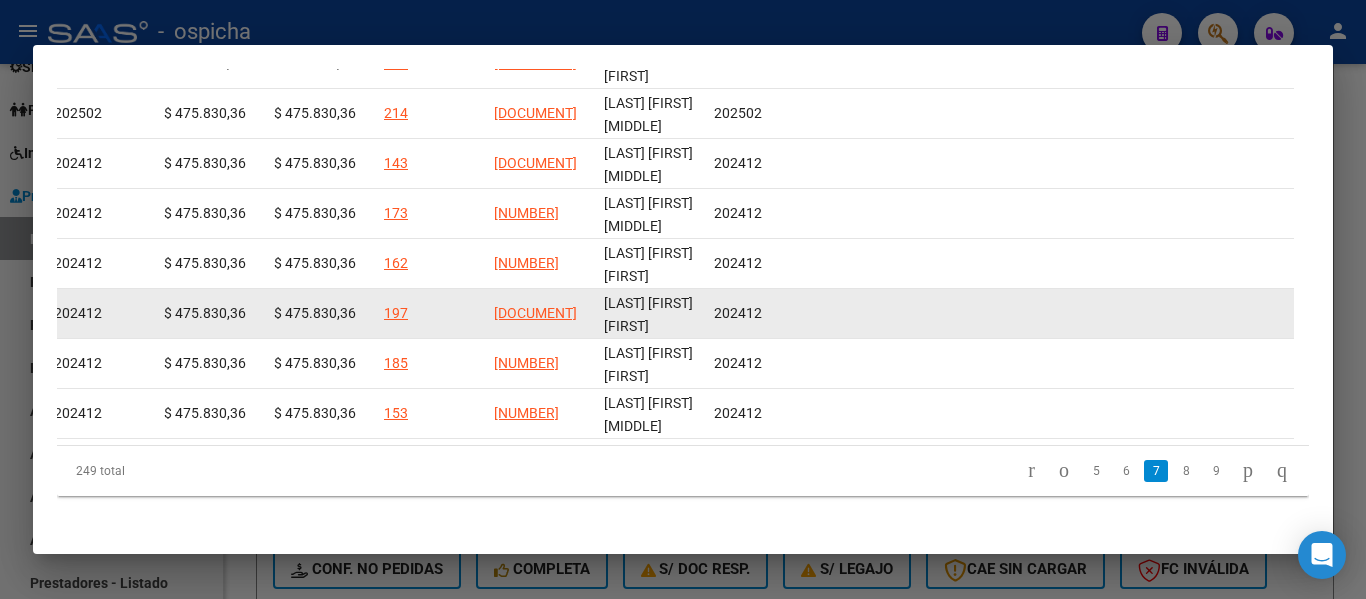 scroll, scrollTop: 744, scrollLeft: 0, axis: vertical 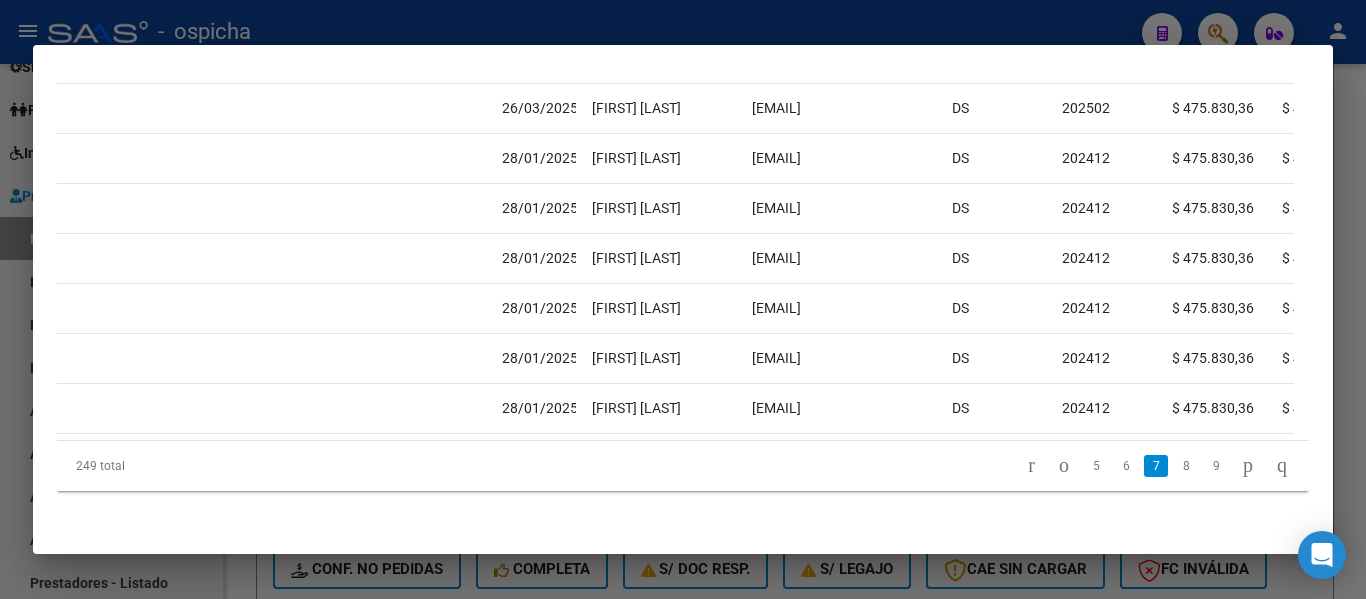 click at bounding box center [683, 299] 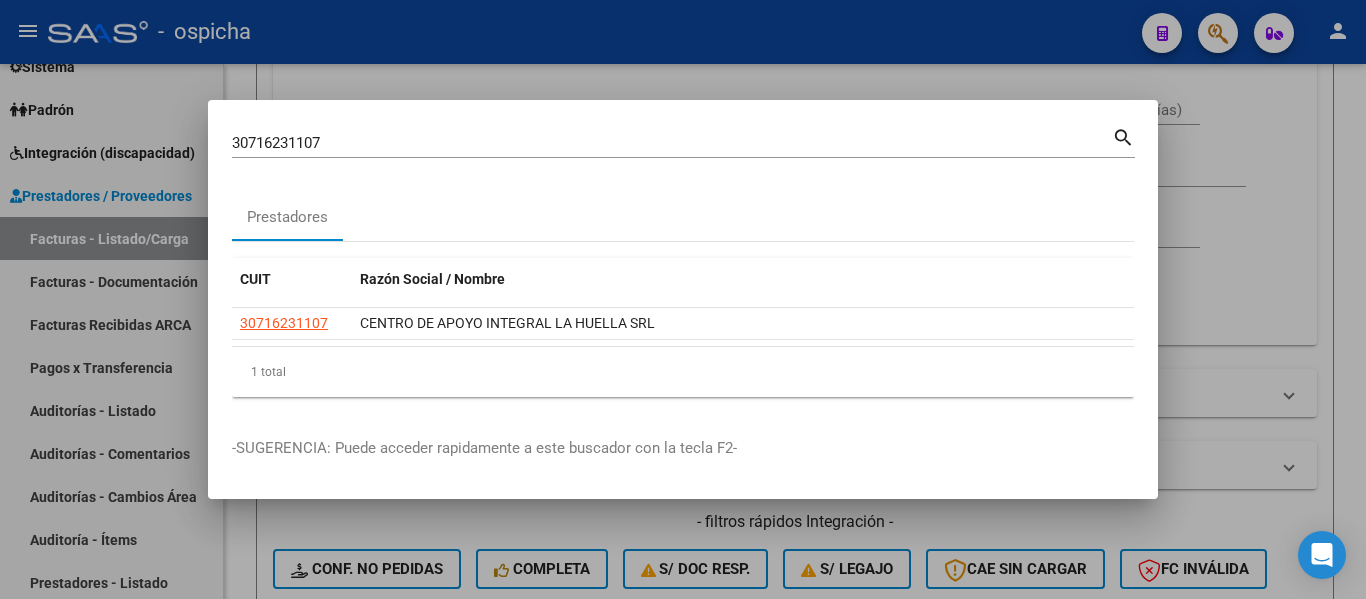 click at bounding box center [683, 299] 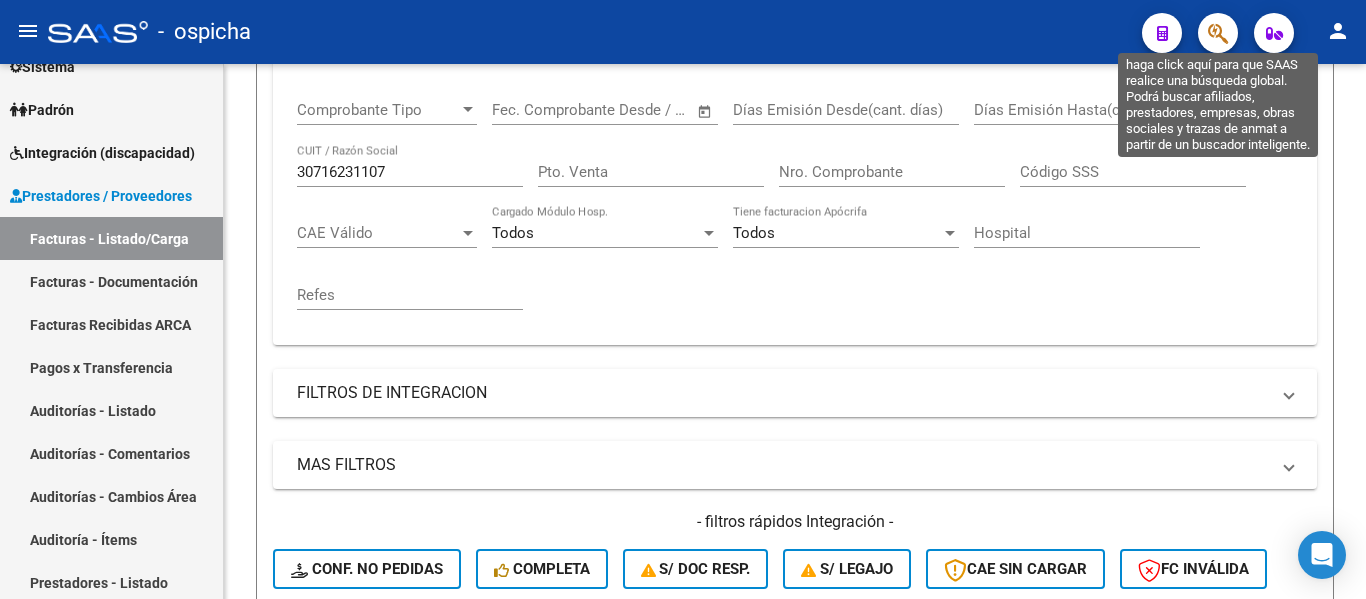 click 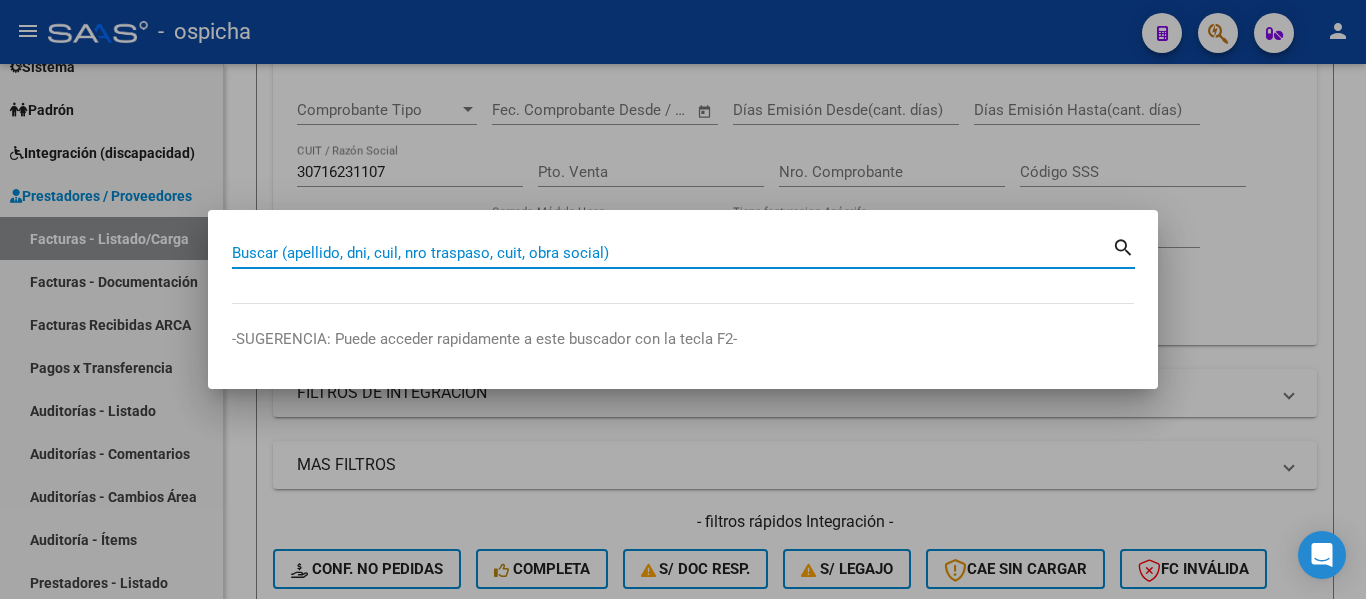 click on "Buscar (apellido, dni, cuil, nro traspaso, cuit, obra social)" at bounding box center [672, 253] 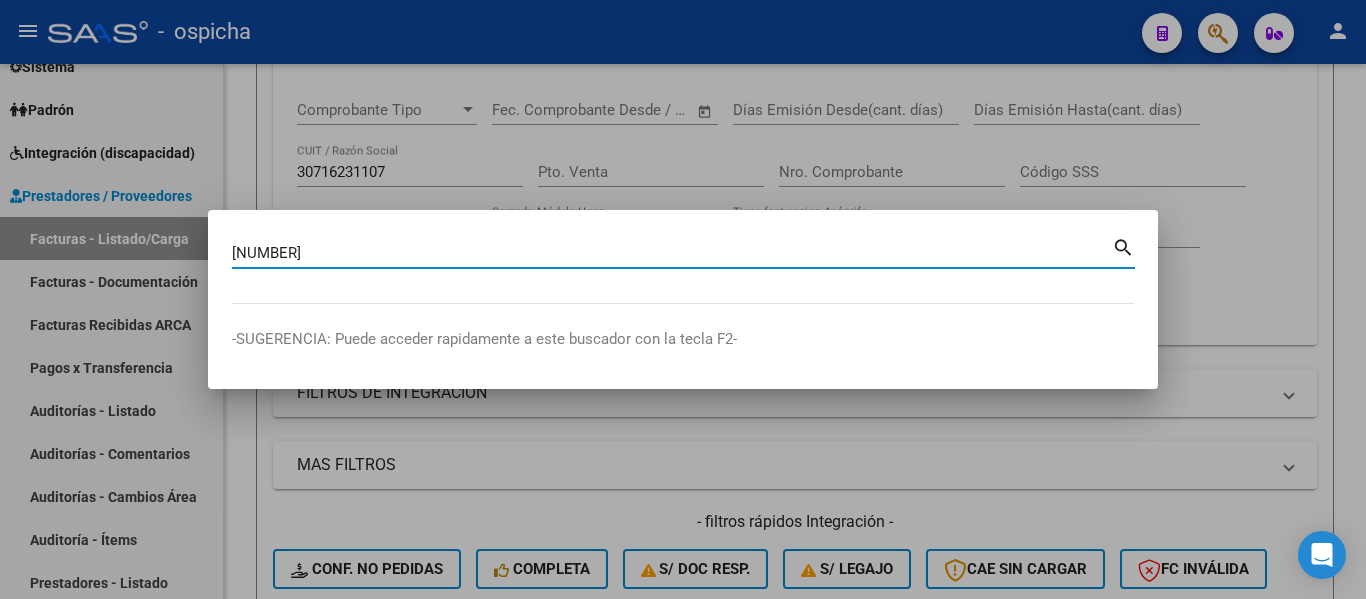 type on "[NUMBER]" 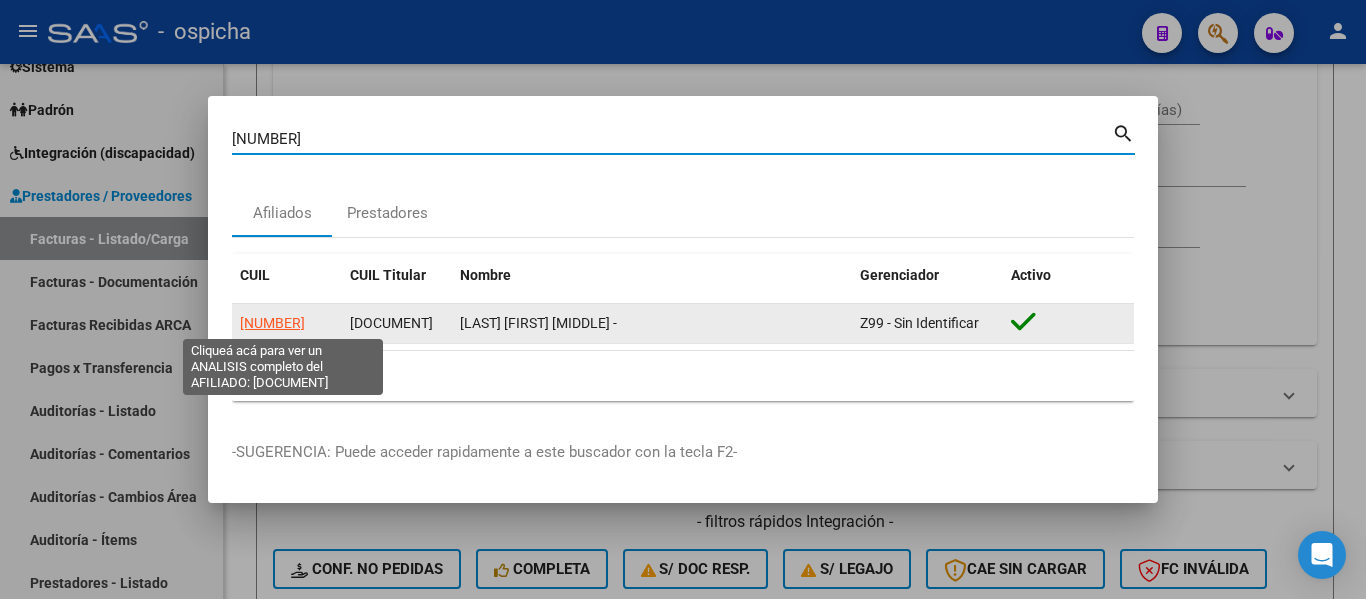 click on "[NUMBER]" 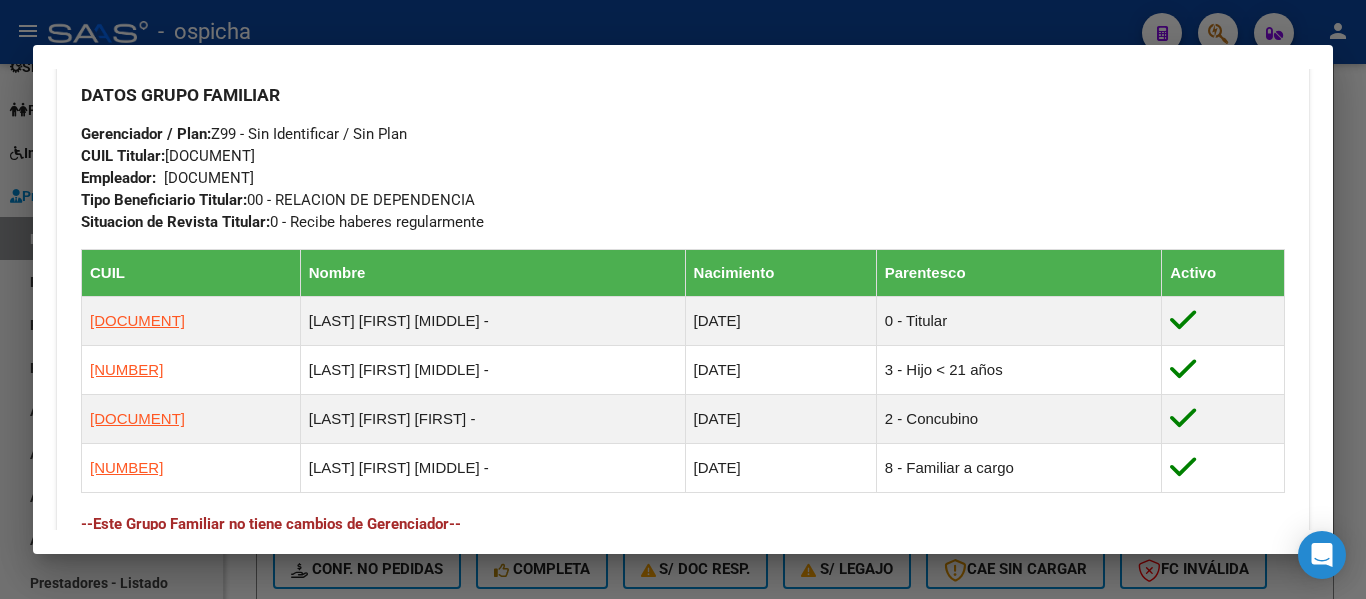 scroll, scrollTop: 1381, scrollLeft: 0, axis: vertical 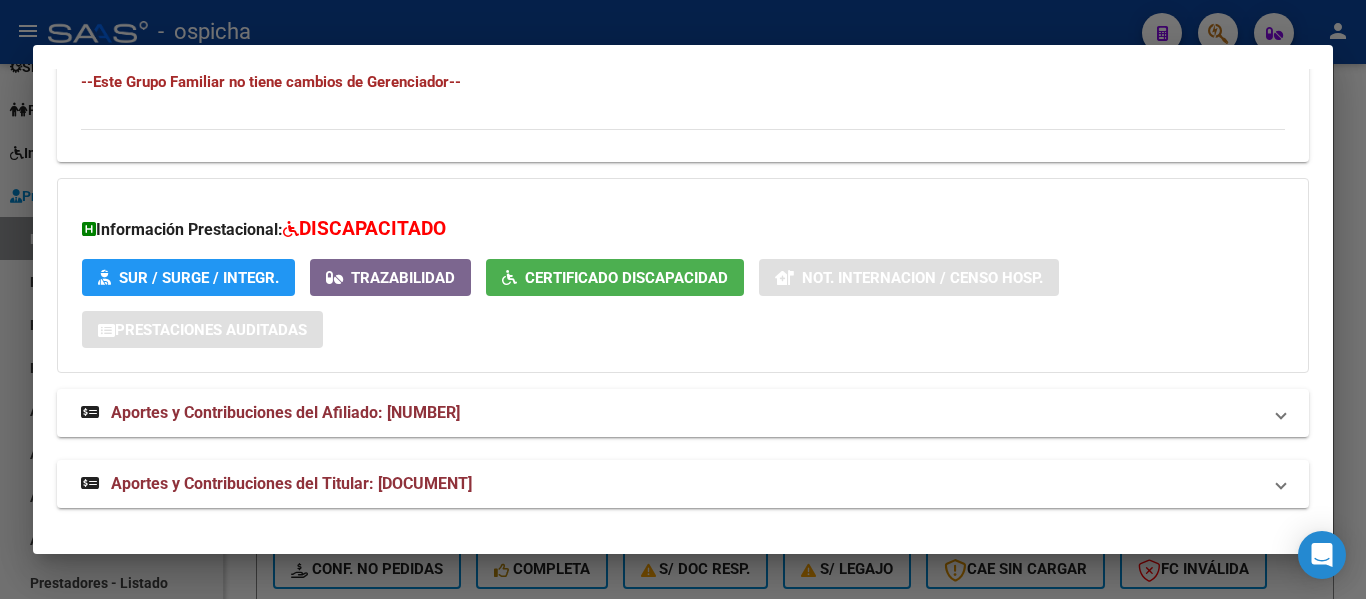 click at bounding box center [683, 299] 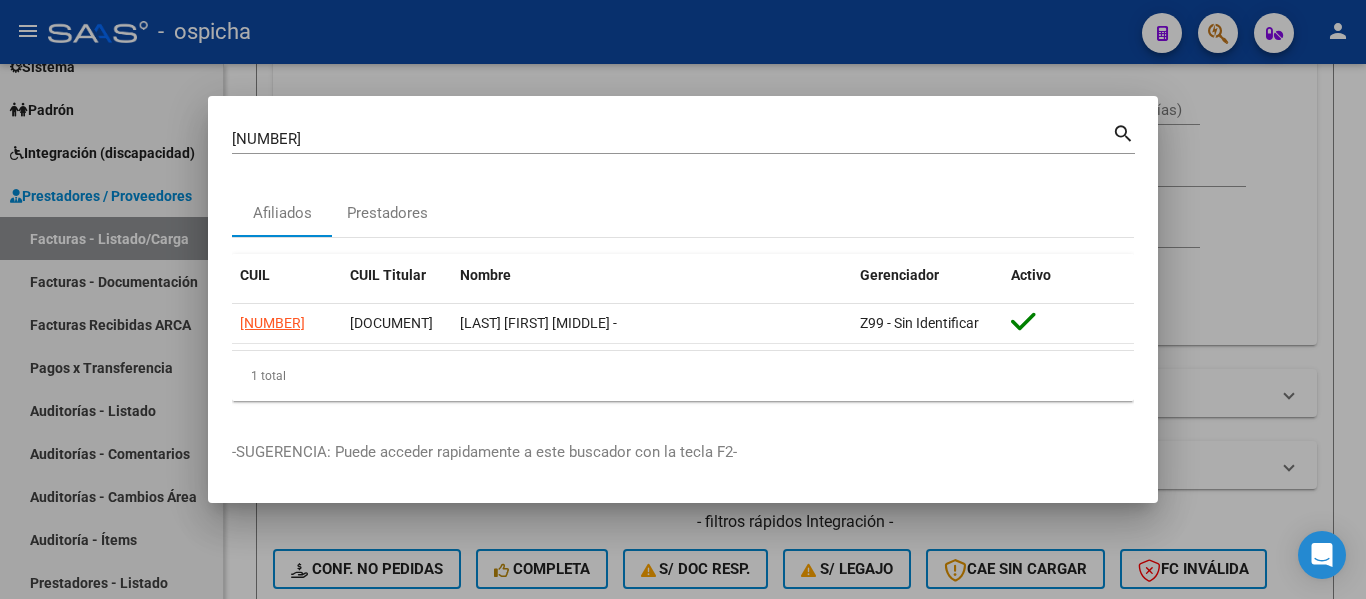 click at bounding box center (683, 299) 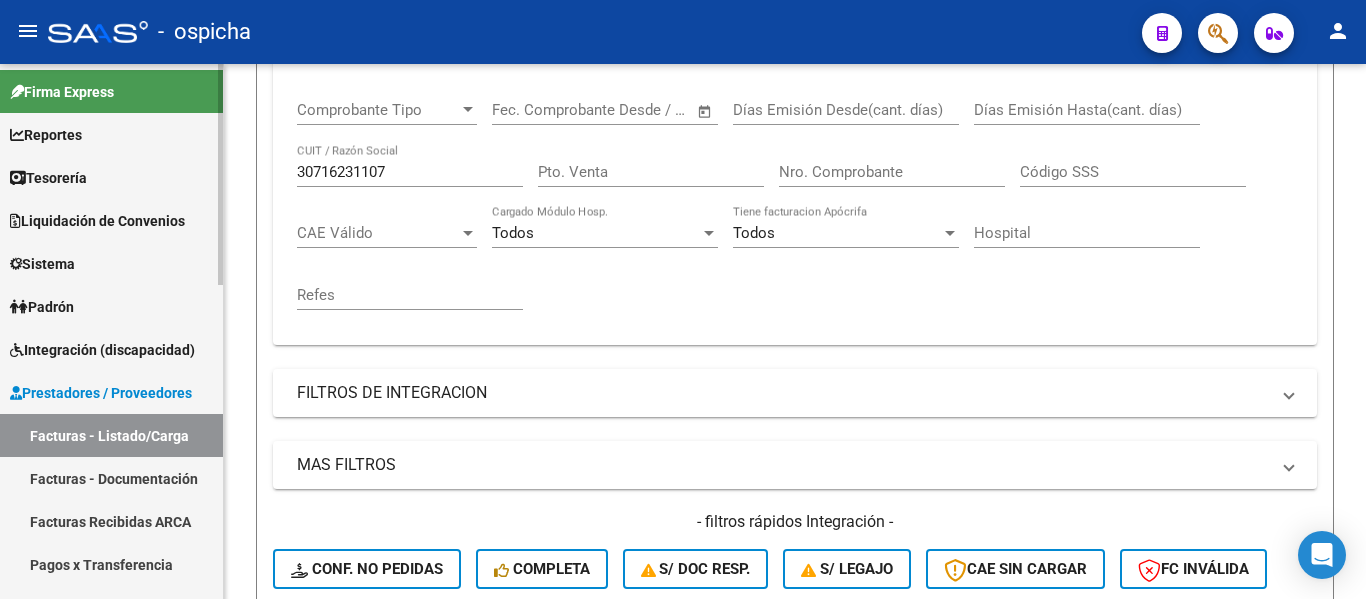 scroll, scrollTop: 0, scrollLeft: 0, axis: both 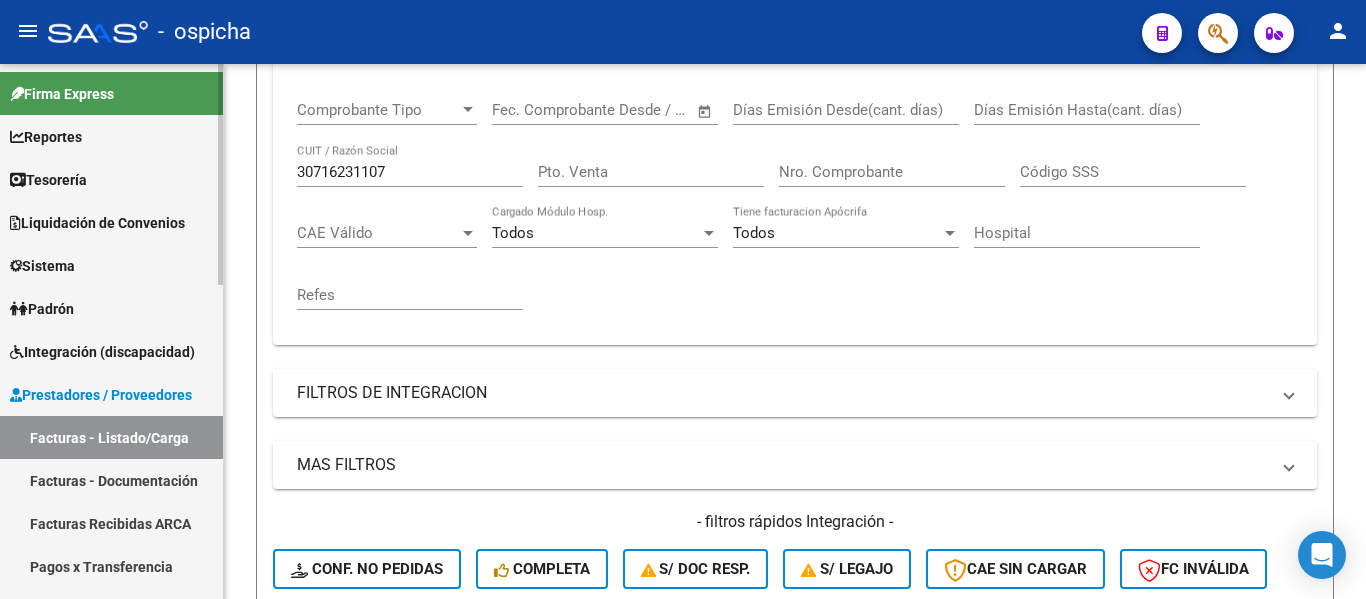 click on "Integración (discapacidad)" at bounding box center (111, 351) 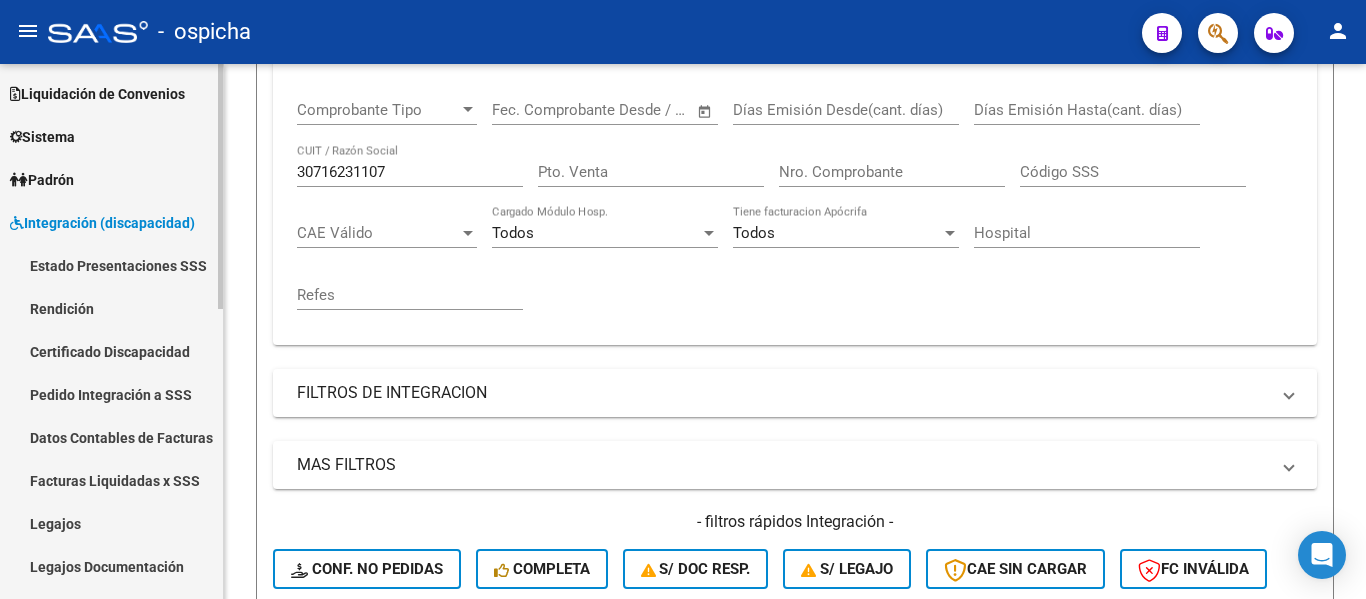 scroll, scrollTop: 200, scrollLeft: 0, axis: vertical 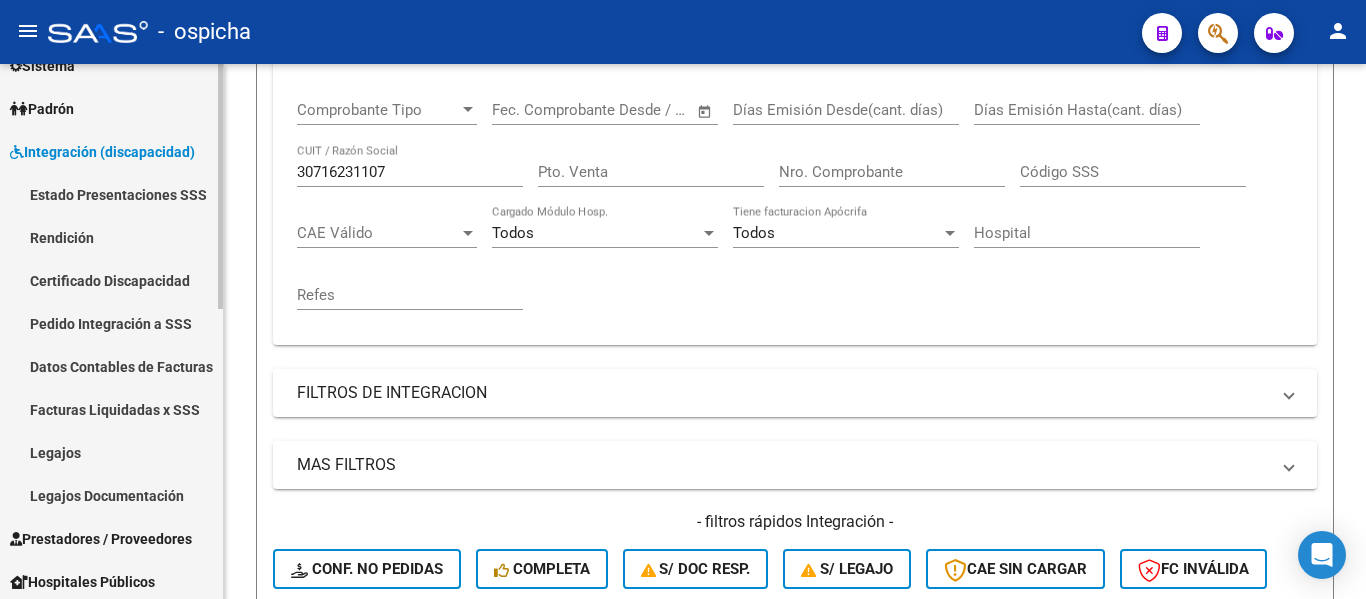 click on "Legajos" at bounding box center (111, 452) 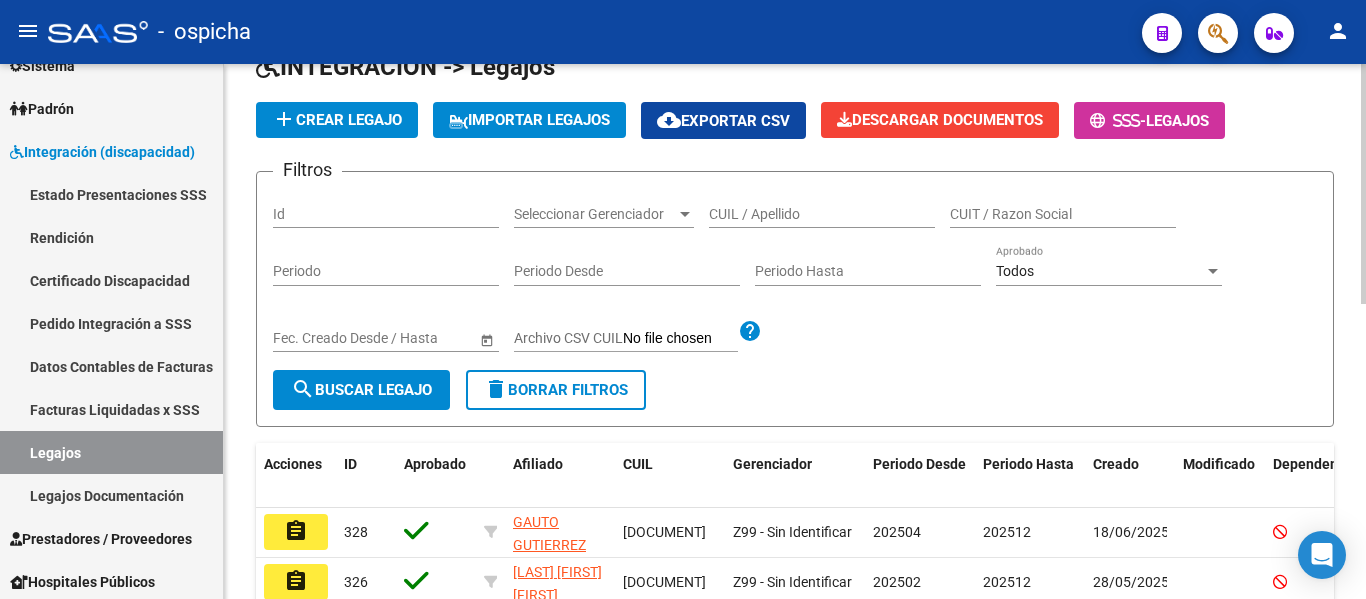 scroll, scrollTop: 0, scrollLeft: 0, axis: both 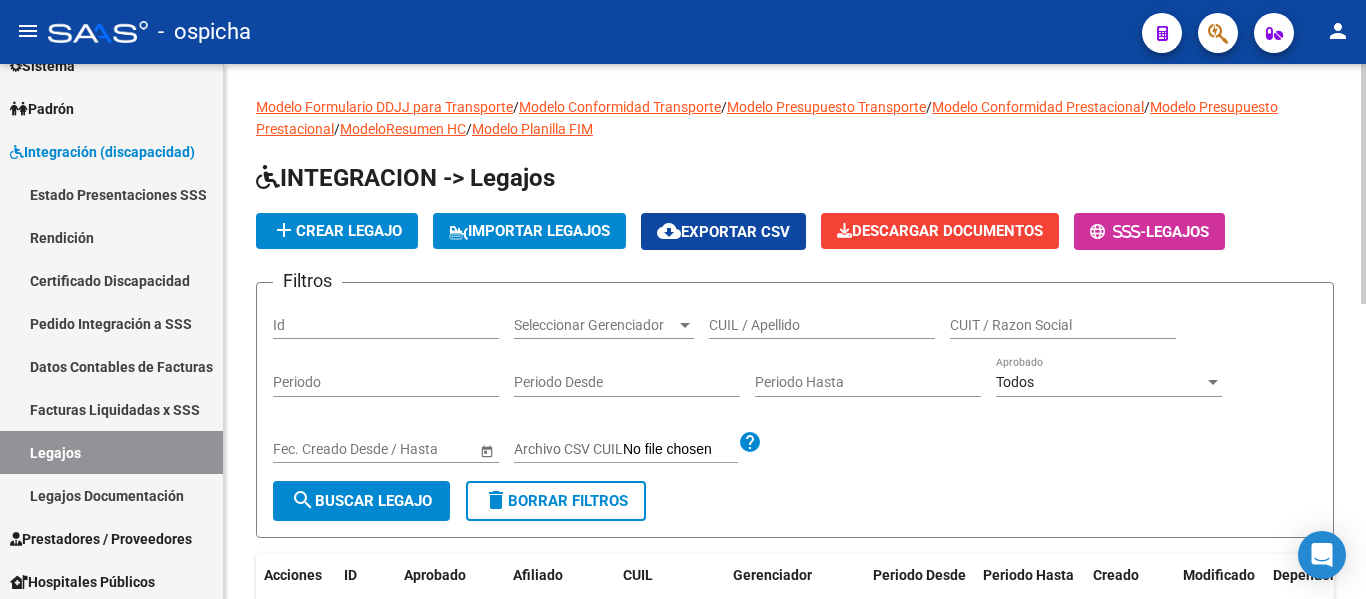 click on "CUIL / Apellido" at bounding box center (822, 325) 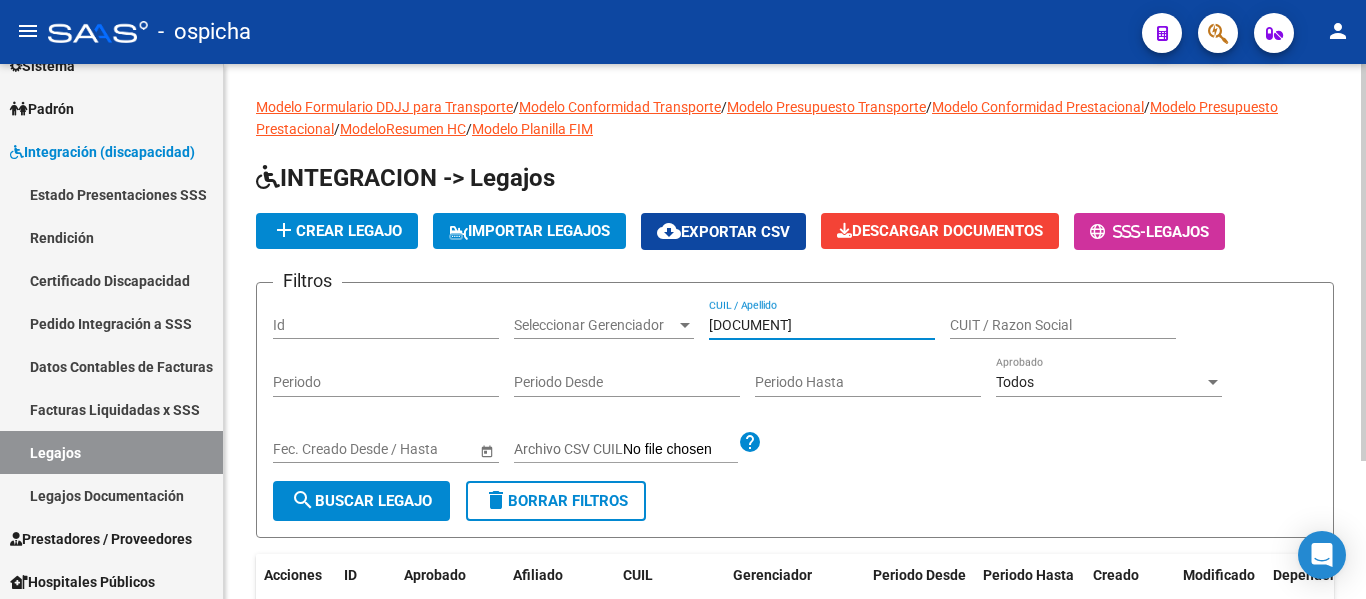 click on "search  Buscar Legajo" 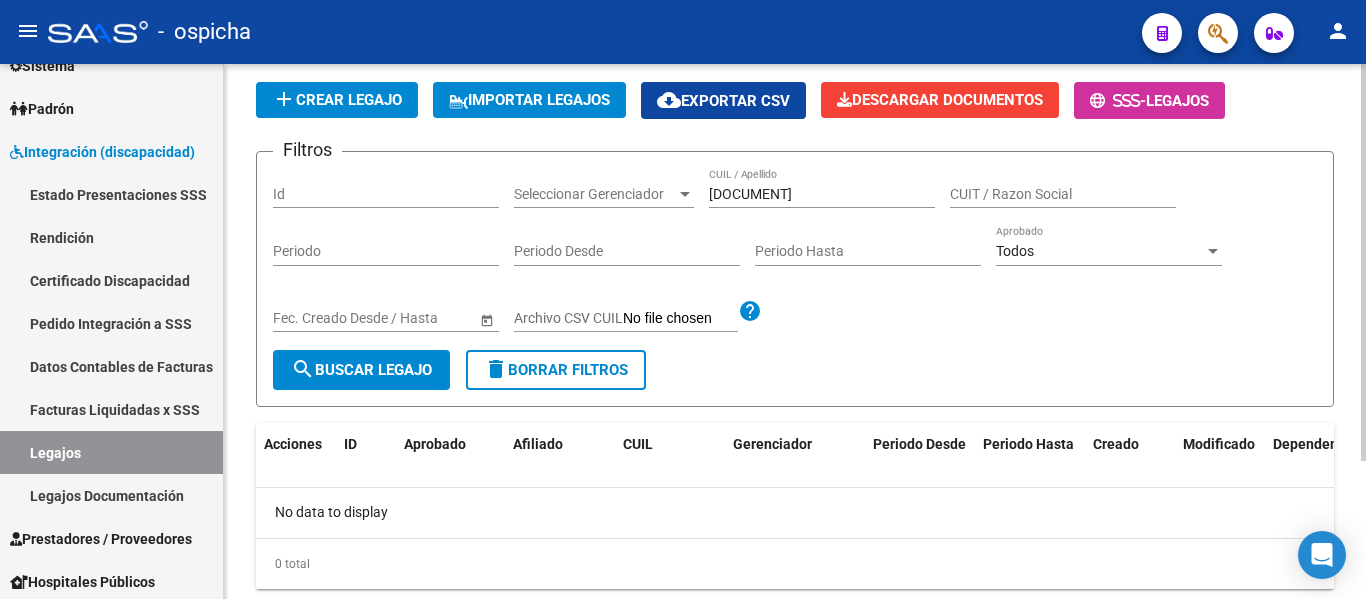 scroll, scrollTop: 86, scrollLeft: 0, axis: vertical 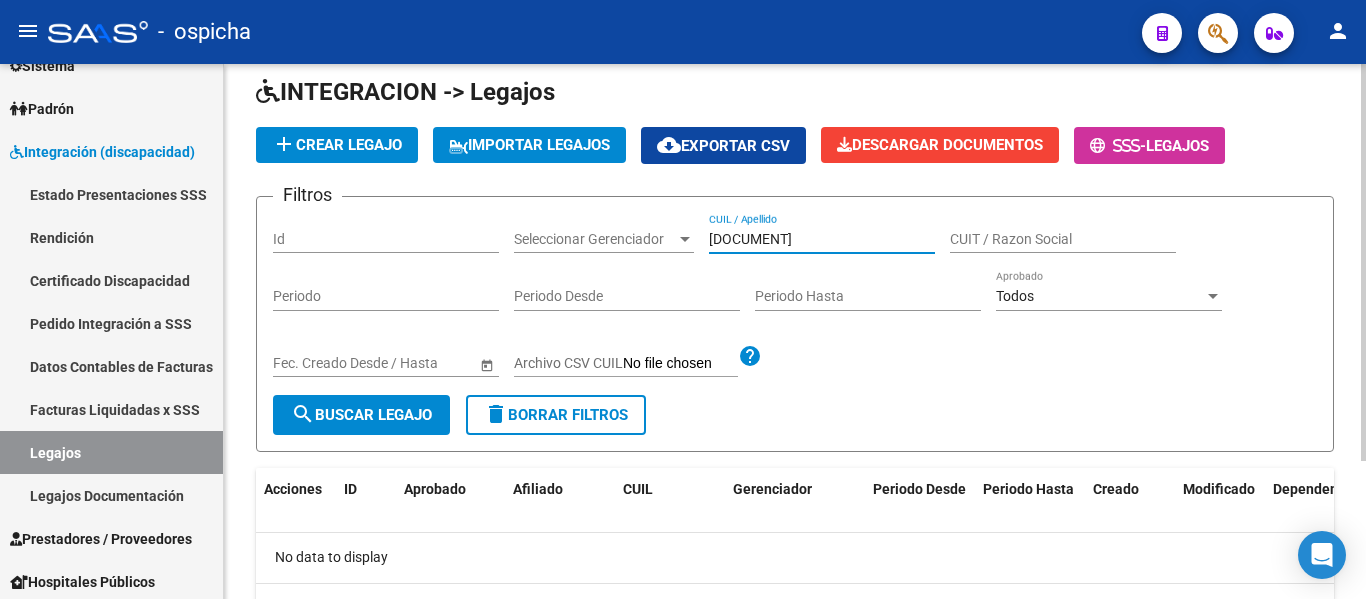 drag, startPoint x: 820, startPoint y: 239, endPoint x: 550, endPoint y: 195, distance: 273.5617 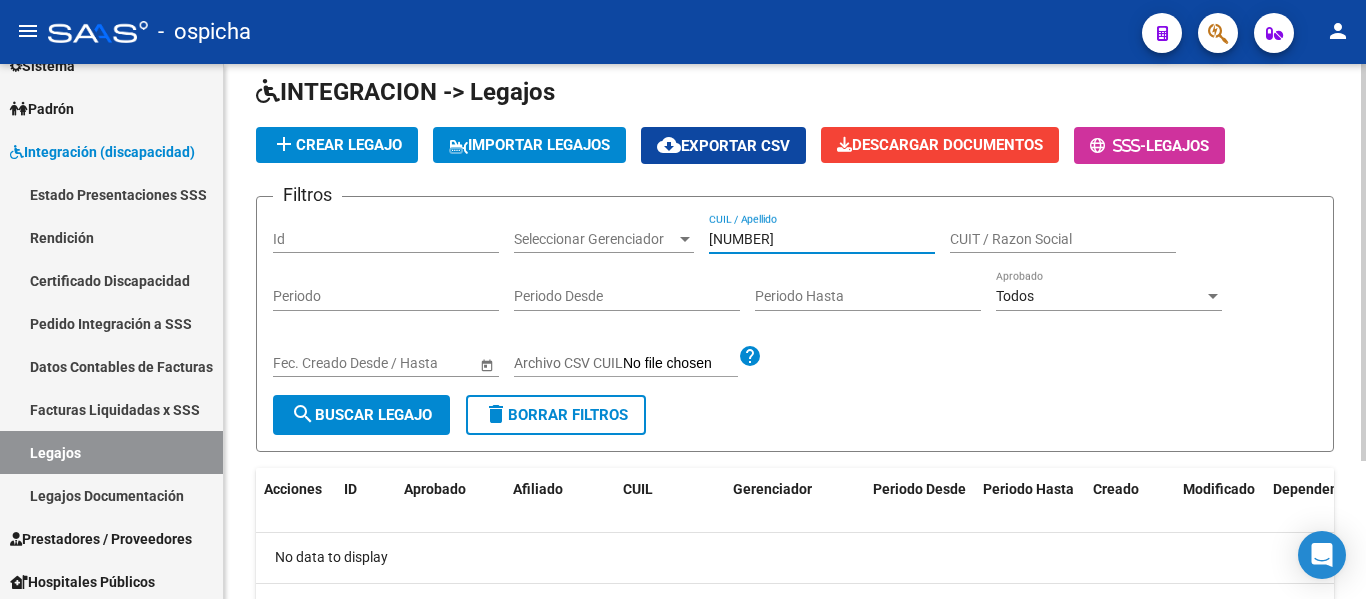 type on "[NUMBER]" 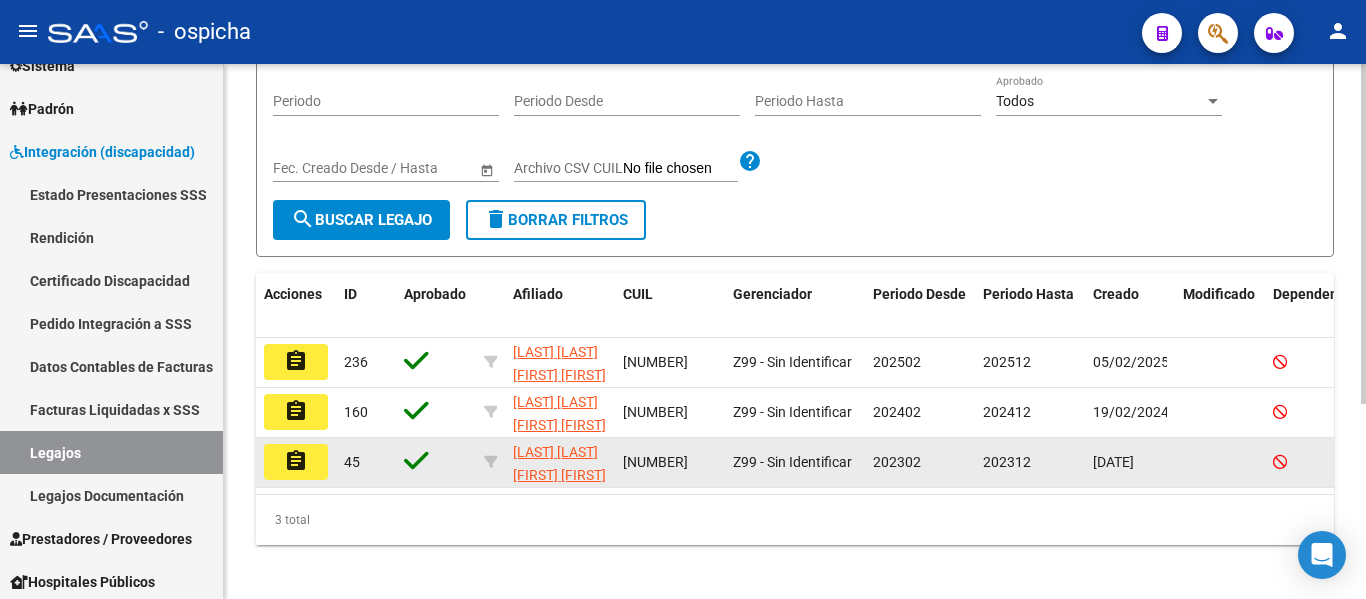 scroll, scrollTop: 286, scrollLeft: 0, axis: vertical 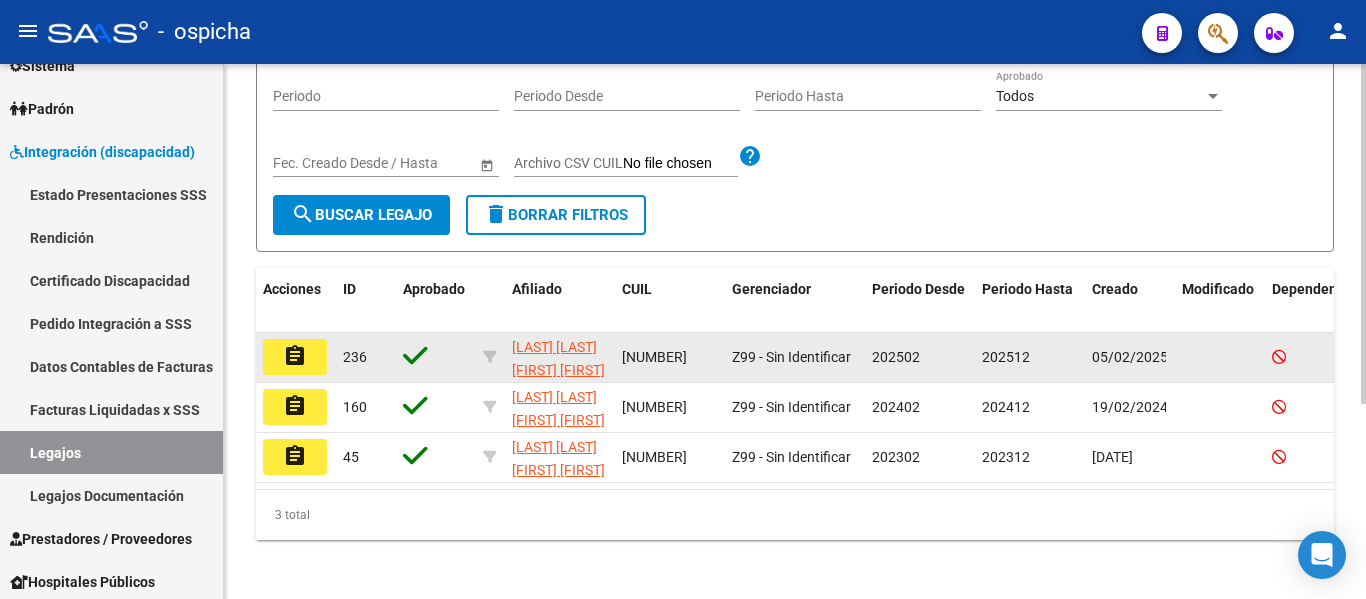 click on "assignment" 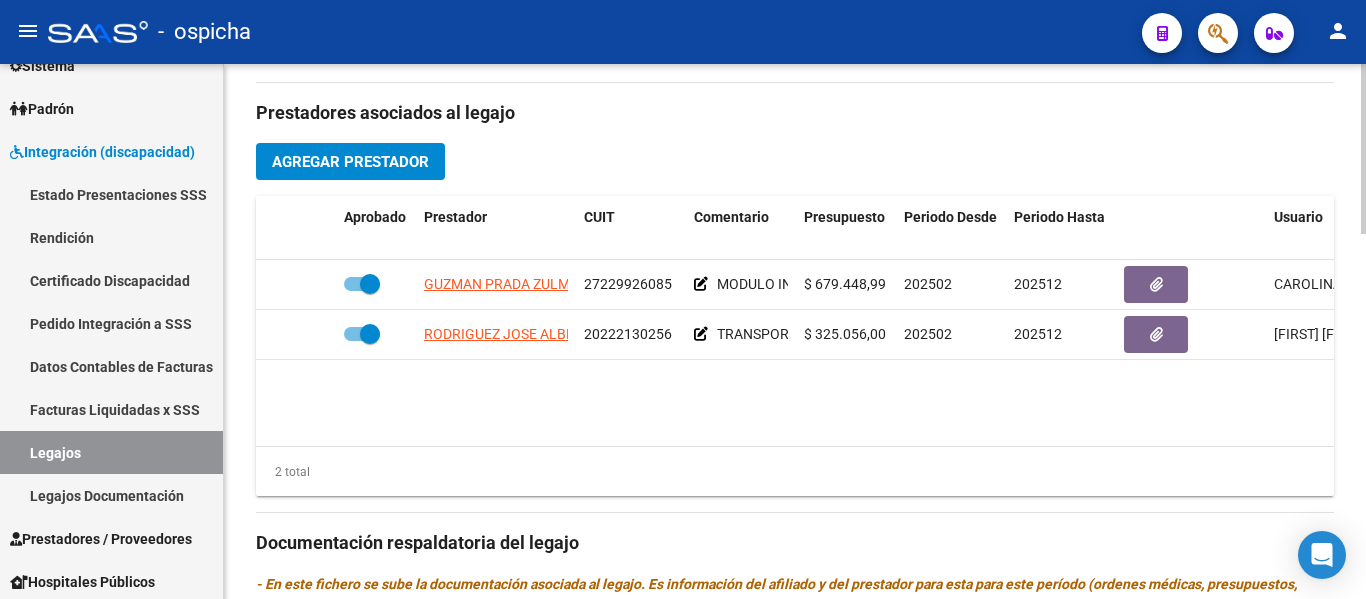 scroll, scrollTop: 800, scrollLeft: 0, axis: vertical 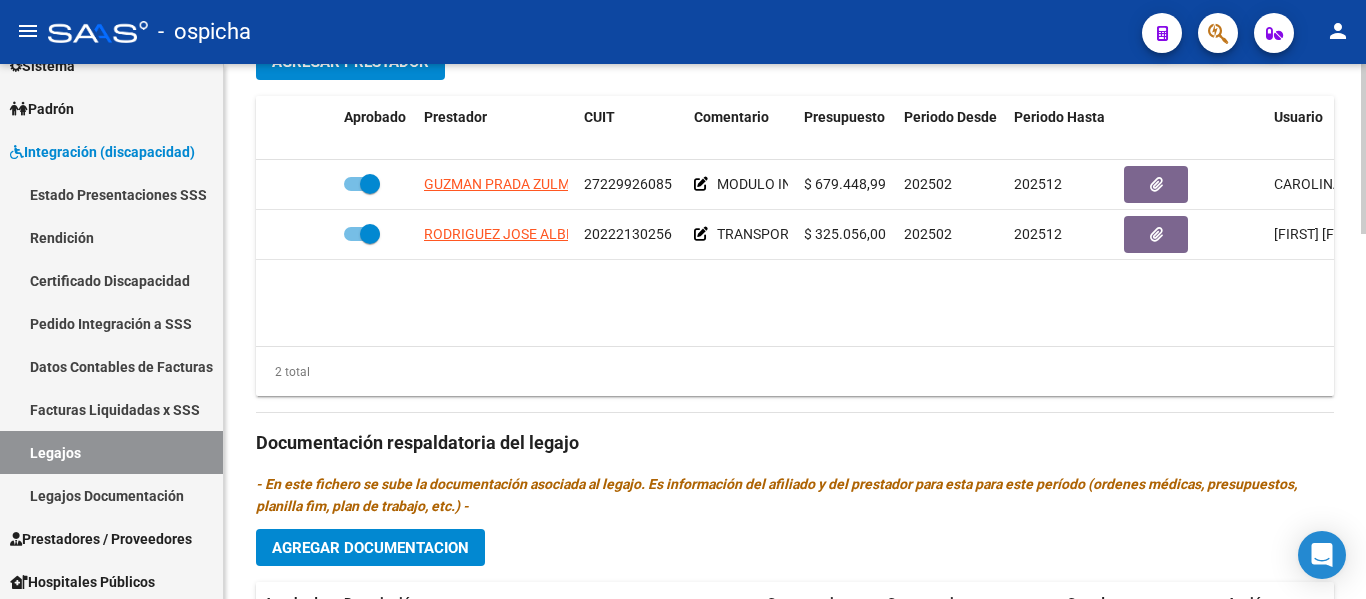 click on "[LAST] [FIRST] [FIRST] [NUMBER]     MODULO INTEGRAL INTENSIVO  $ 679.448,99  202502 202512 [FIRST] [FIRST]    [DATE]      [LAST] [FIRST] [FIRST] [NUMBER]     TRANSPORTE A REHABILITACION SIN DEPENDENCIA  $ 325.056,00  202502 202512 [FIRST] [FIRST]    [DATE]" 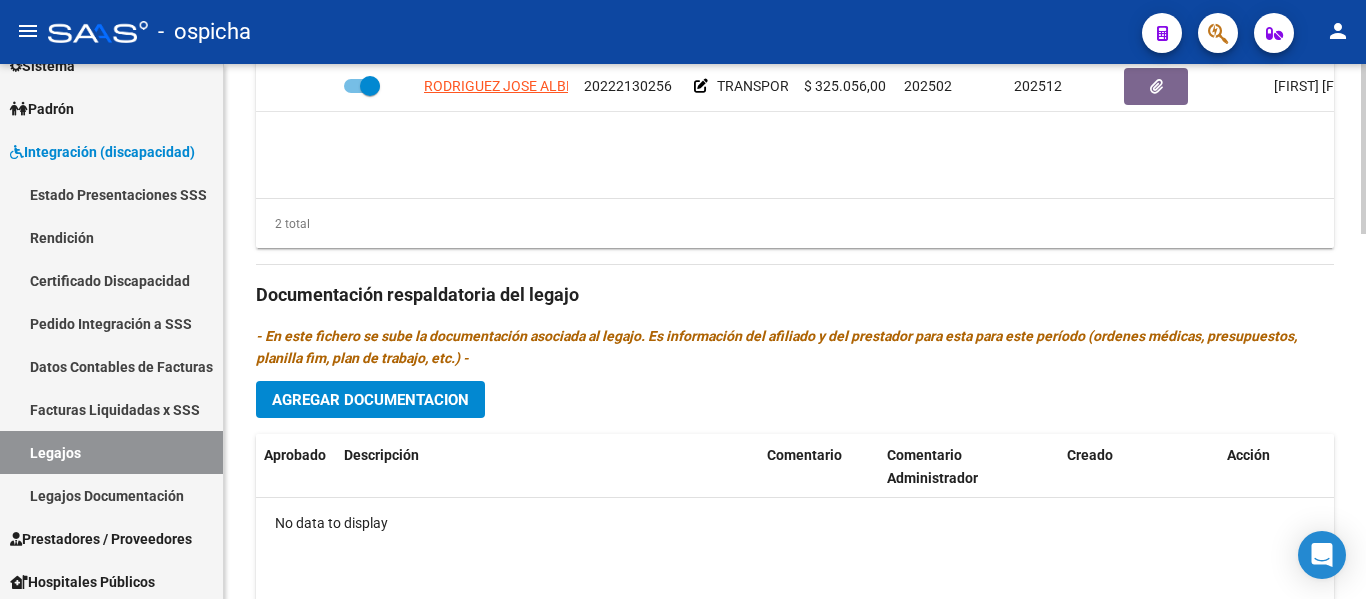 scroll, scrollTop: 549, scrollLeft: 0, axis: vertical 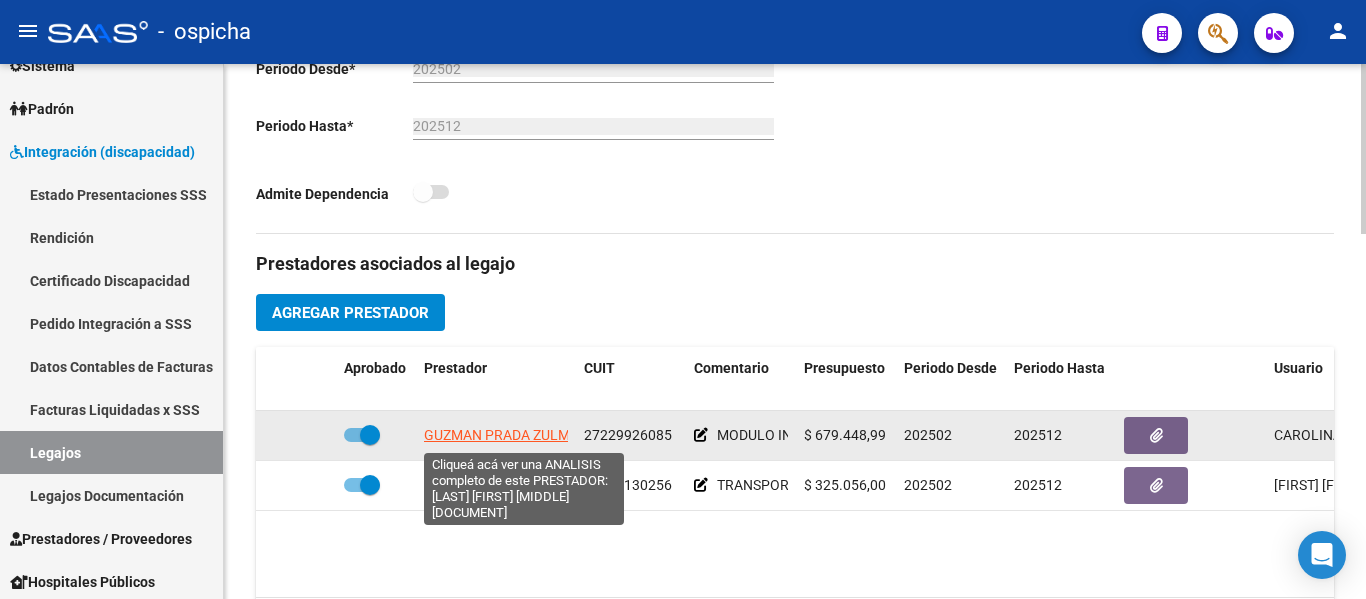 click on "GUZMAN PRADA ZULMA EDITH" 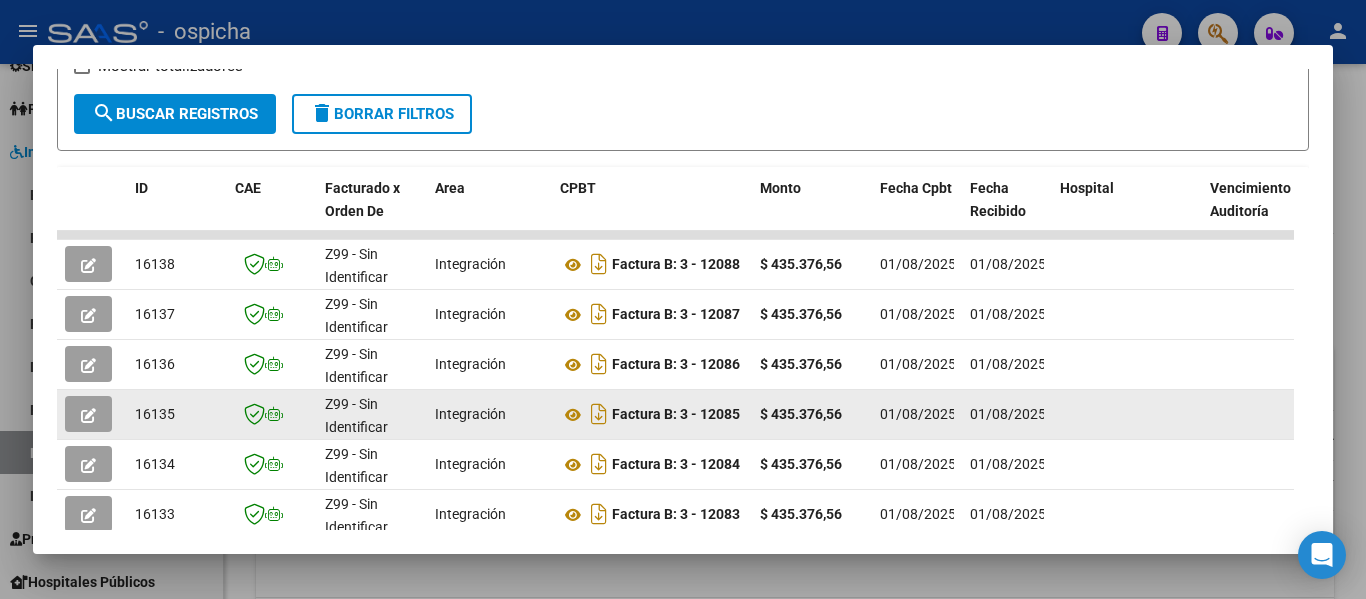 scroll, scrollTop: 434, scrollLeft: 0, axis: vertical 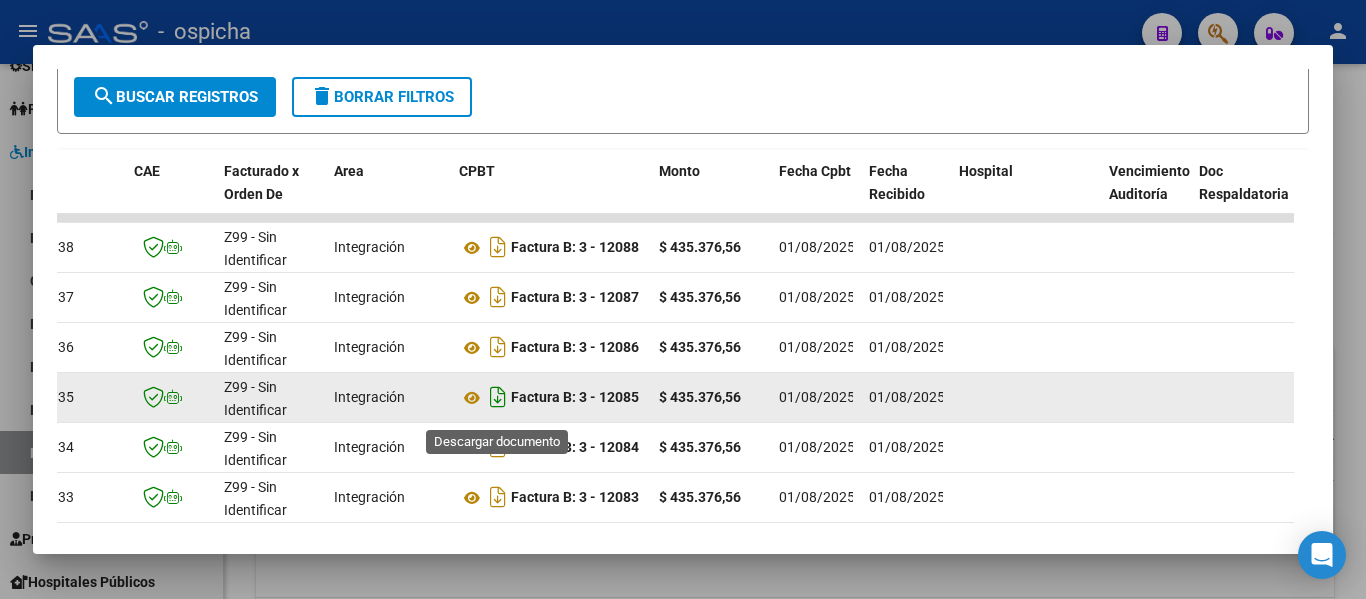 click 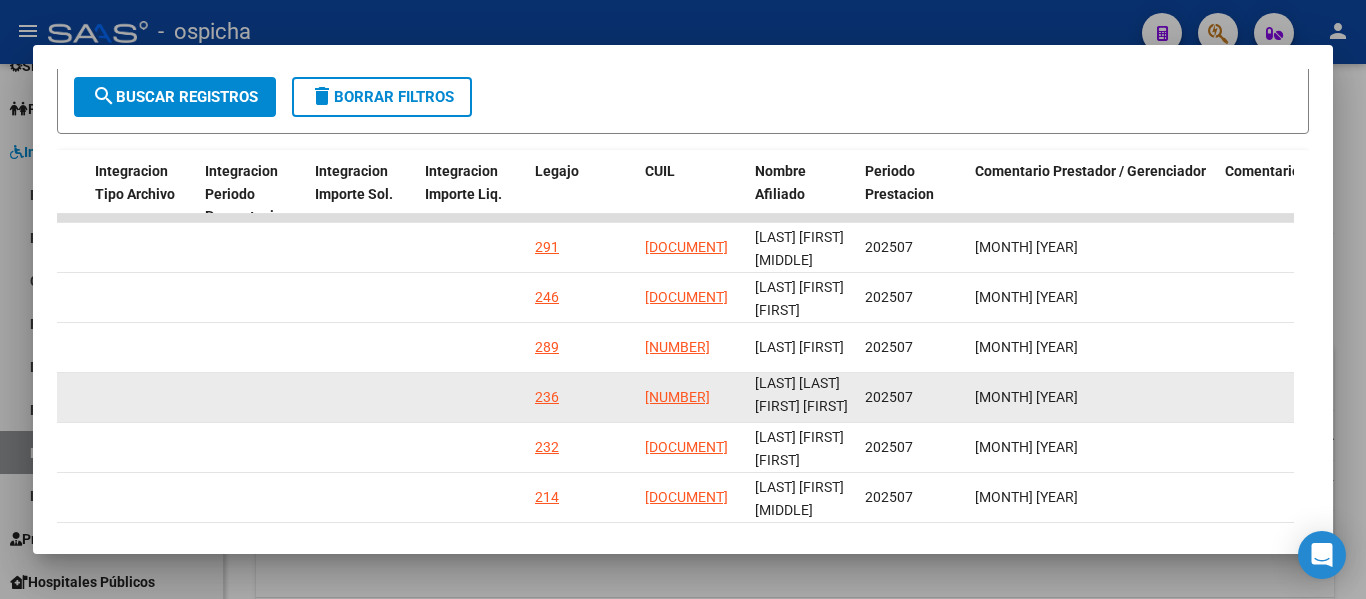 scroll, scrollTop: 0, scrollLeft: 2701, axis: horizontal 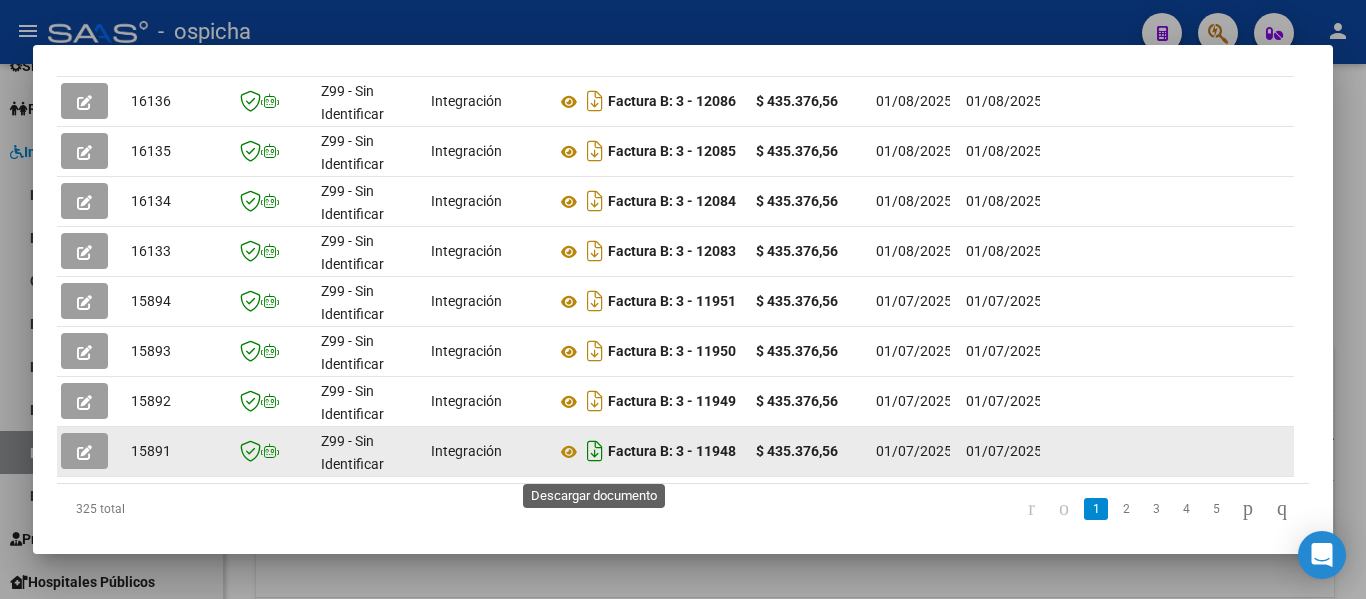 click 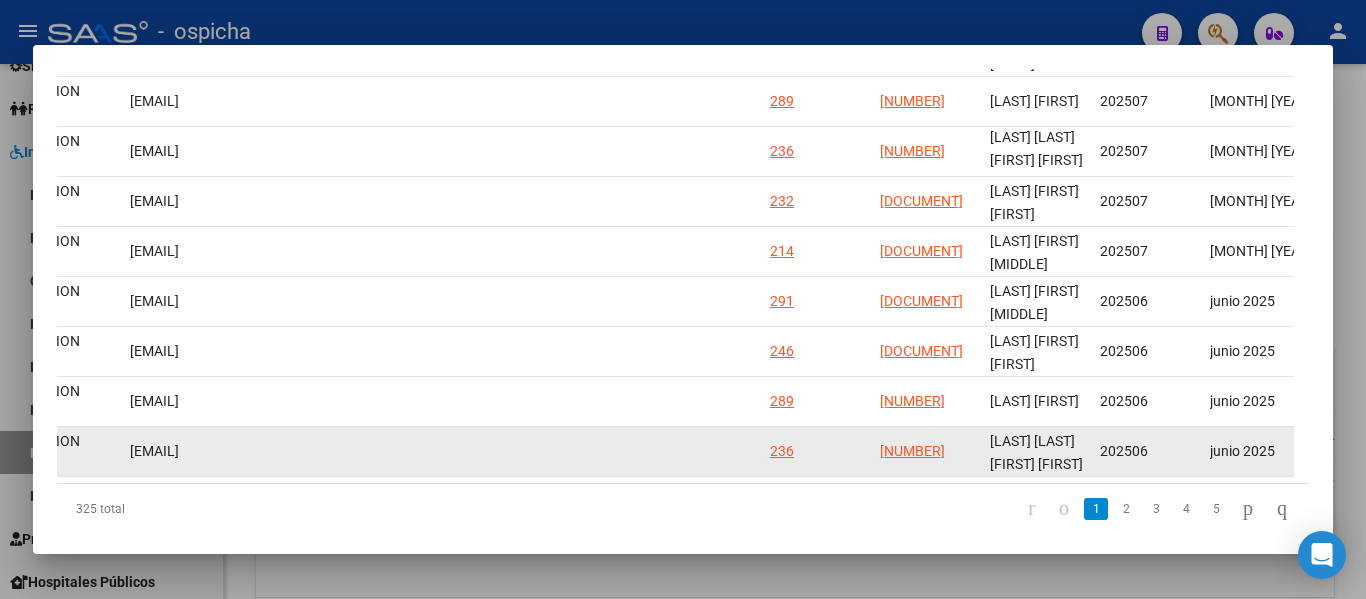 scroll, scrollTop: 0, scrollLeft: 2466, axis: horizontal 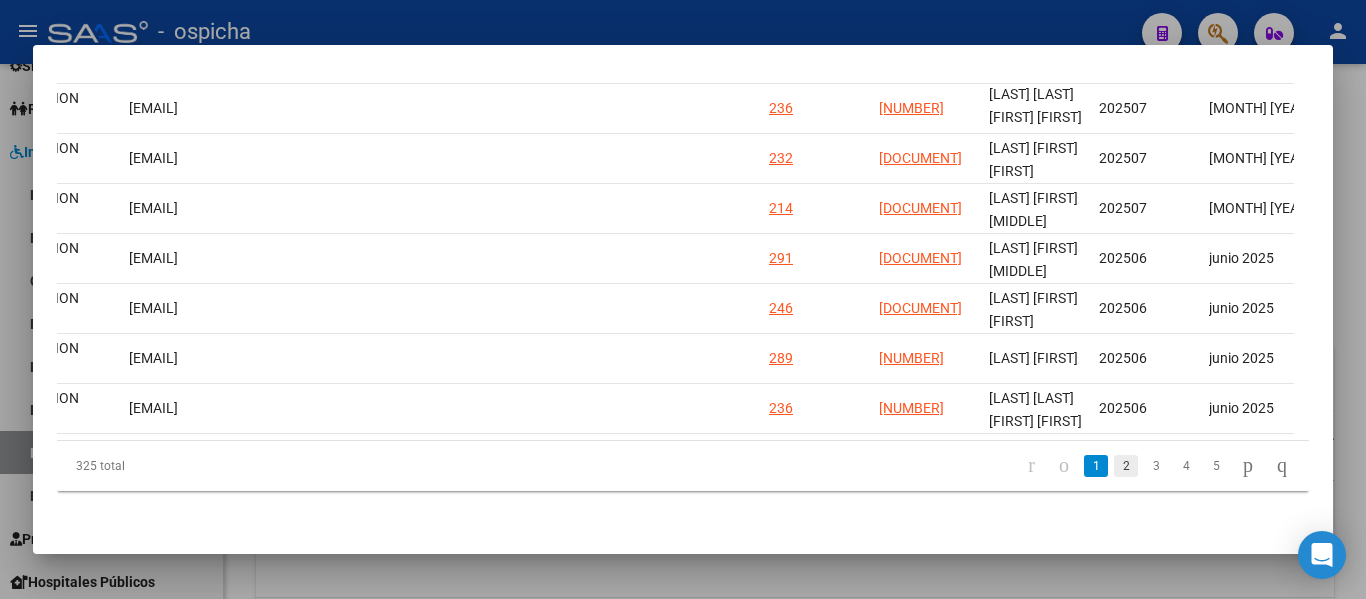 click on "2" 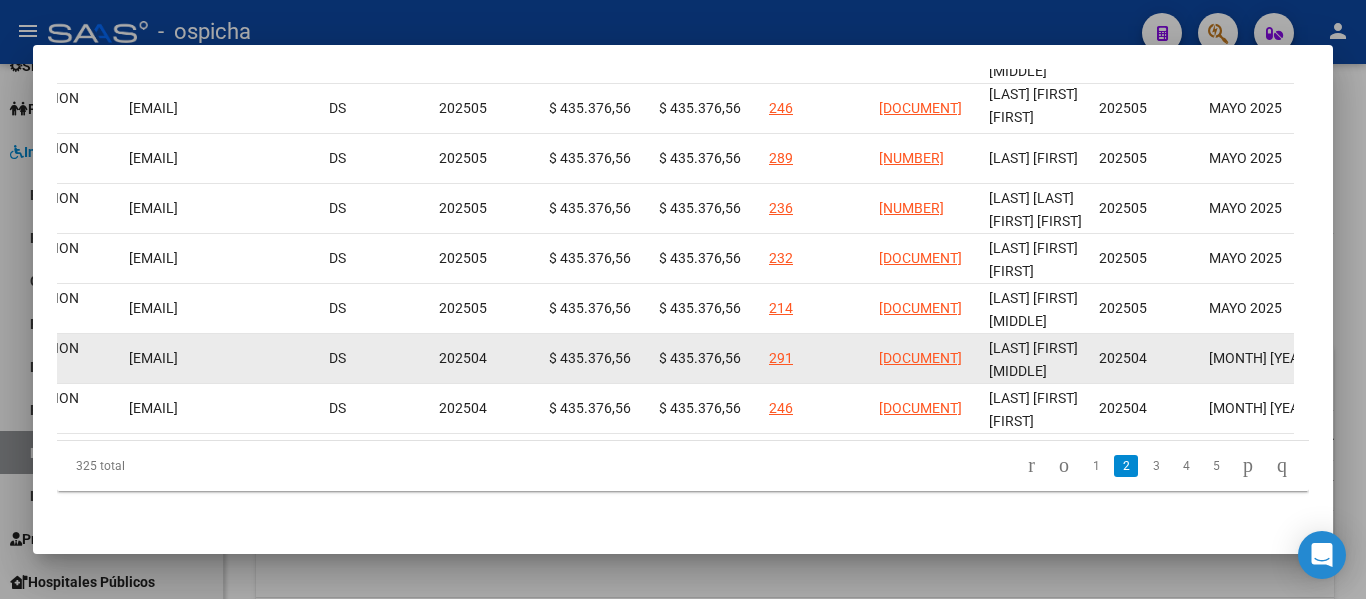 scroll, scrollTop: 0, scrollLeft: 0, axis: both 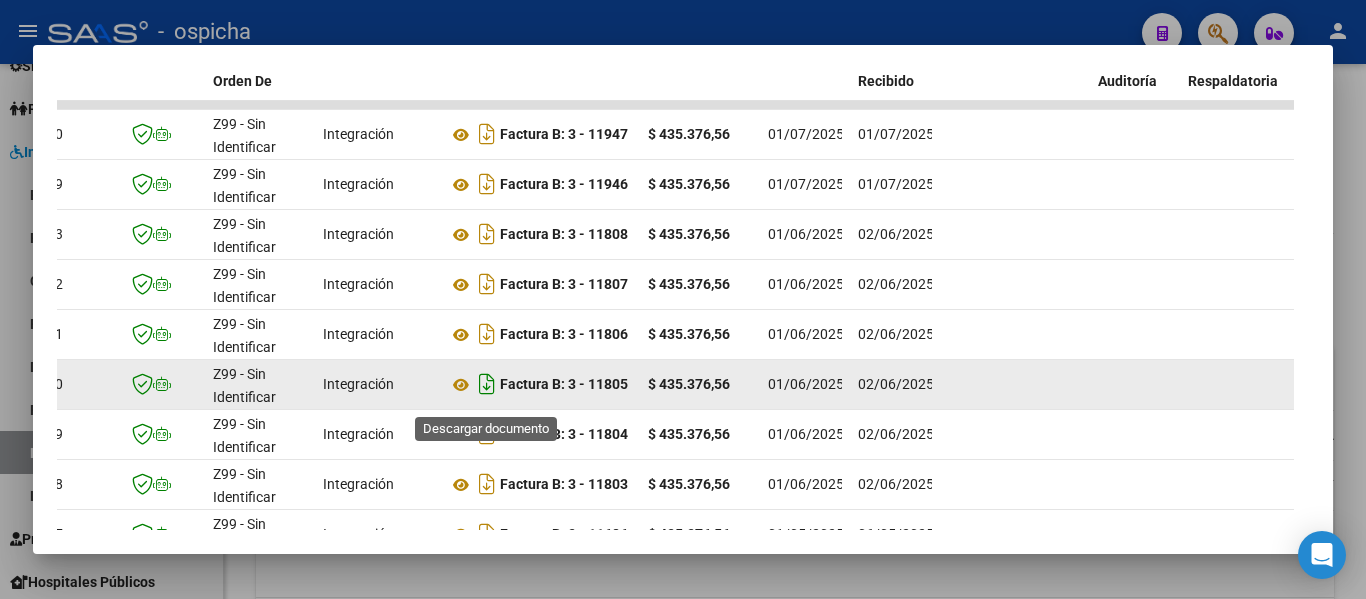 click 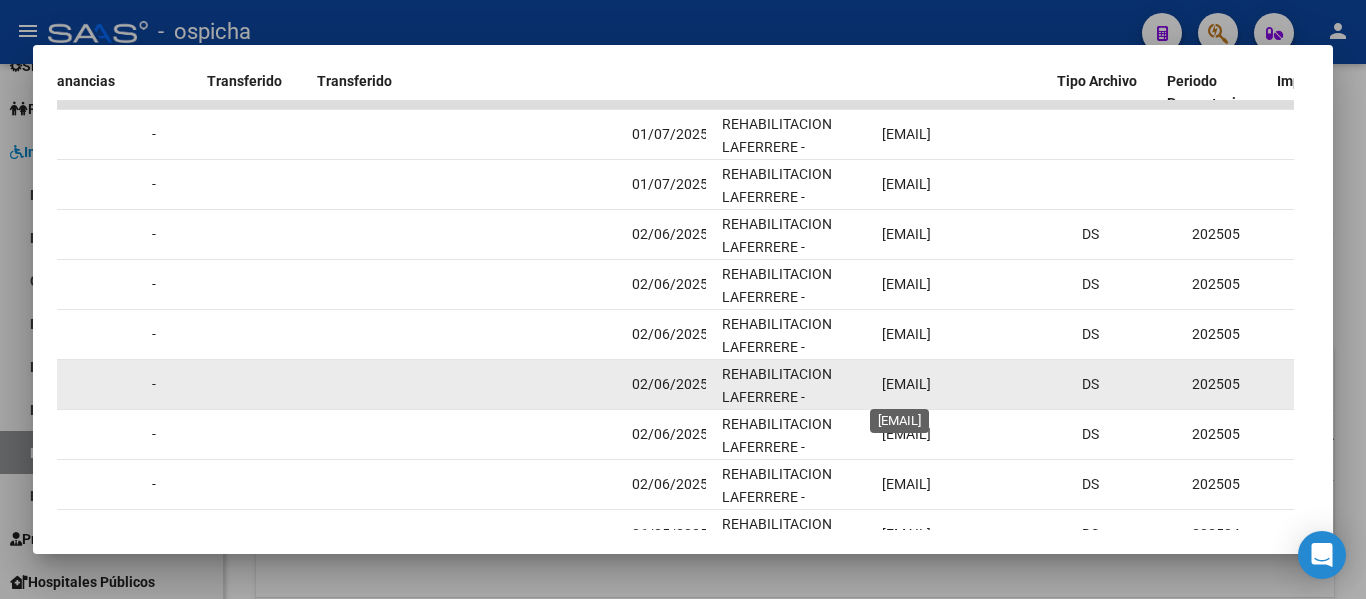 scroll, scrollTop: 0, scrollLeft: 1738, axis: horizontal 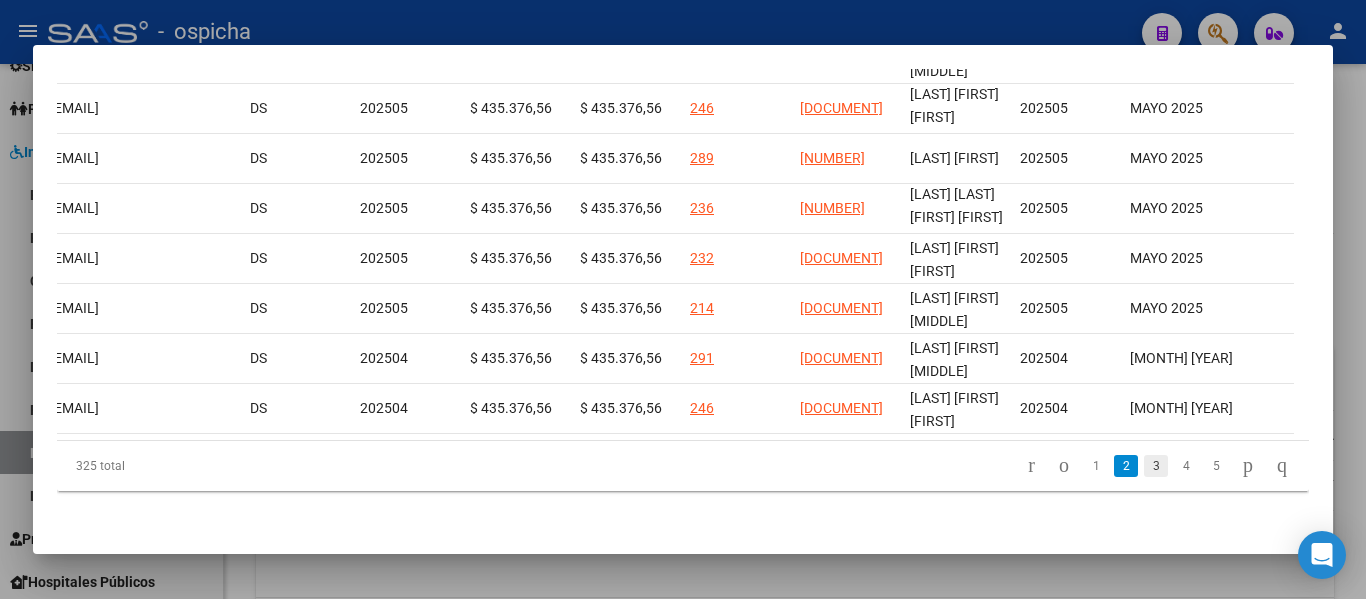click on "3" 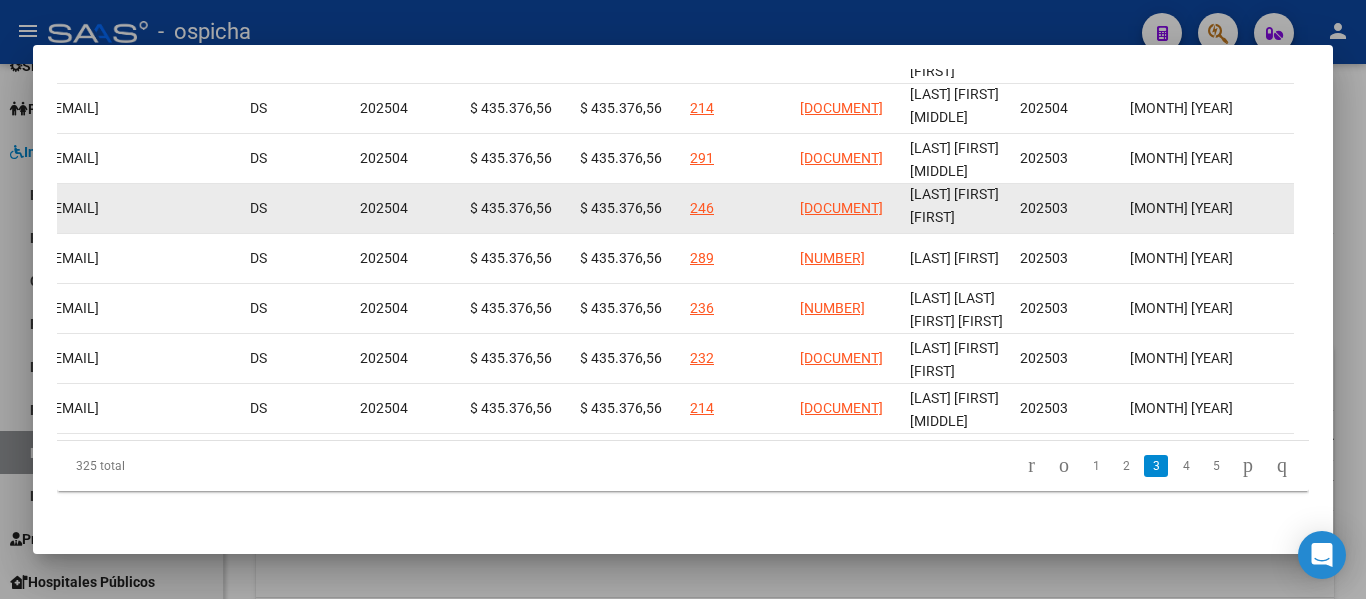 scroll, scrollTop: 4, scrollLeft: 0, axis: vertical 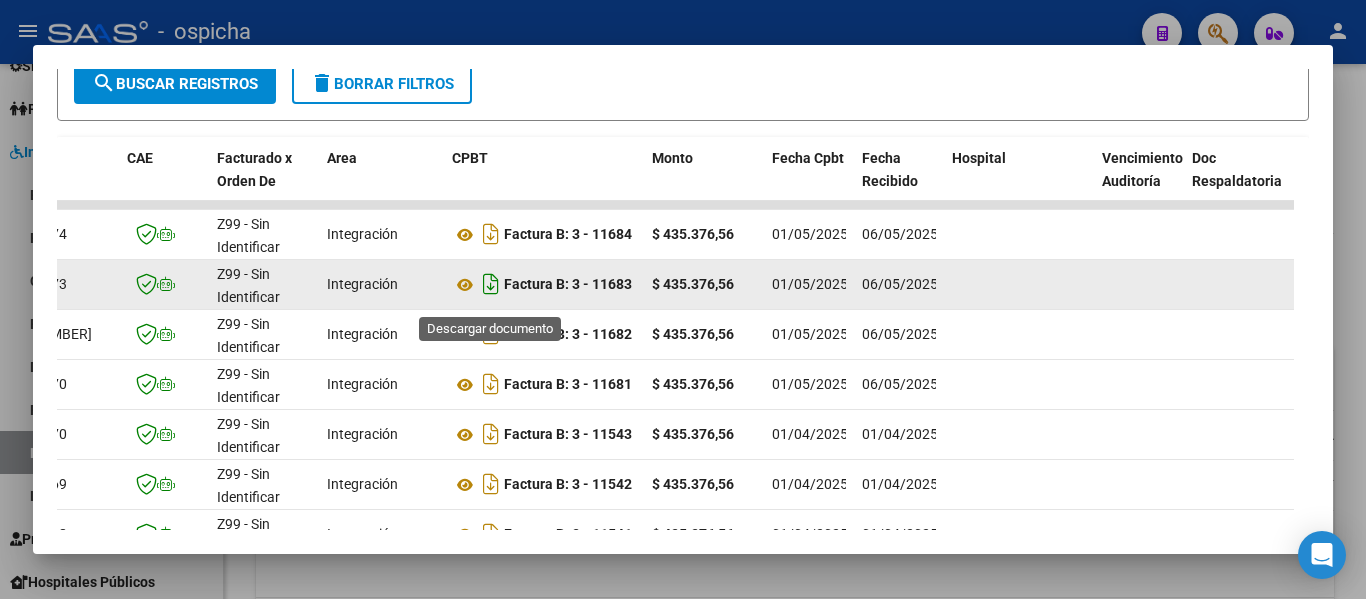 click 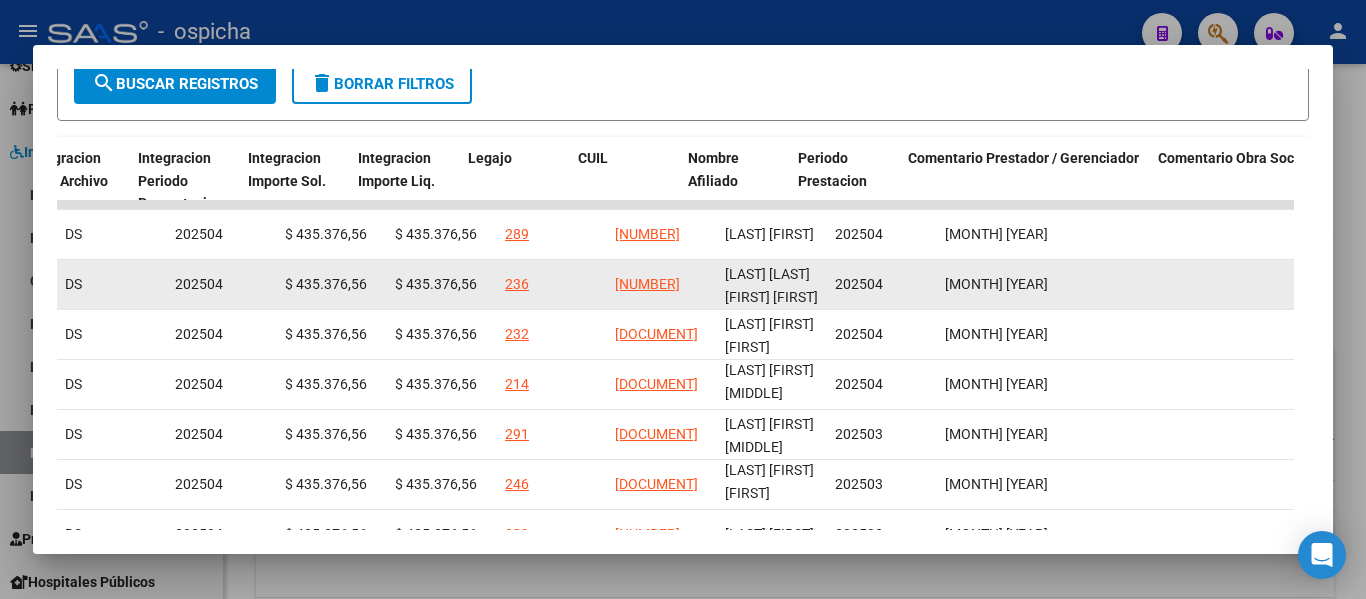 scroll, scrollTop: 0, scrollLeft: 2768, axis: horizontal 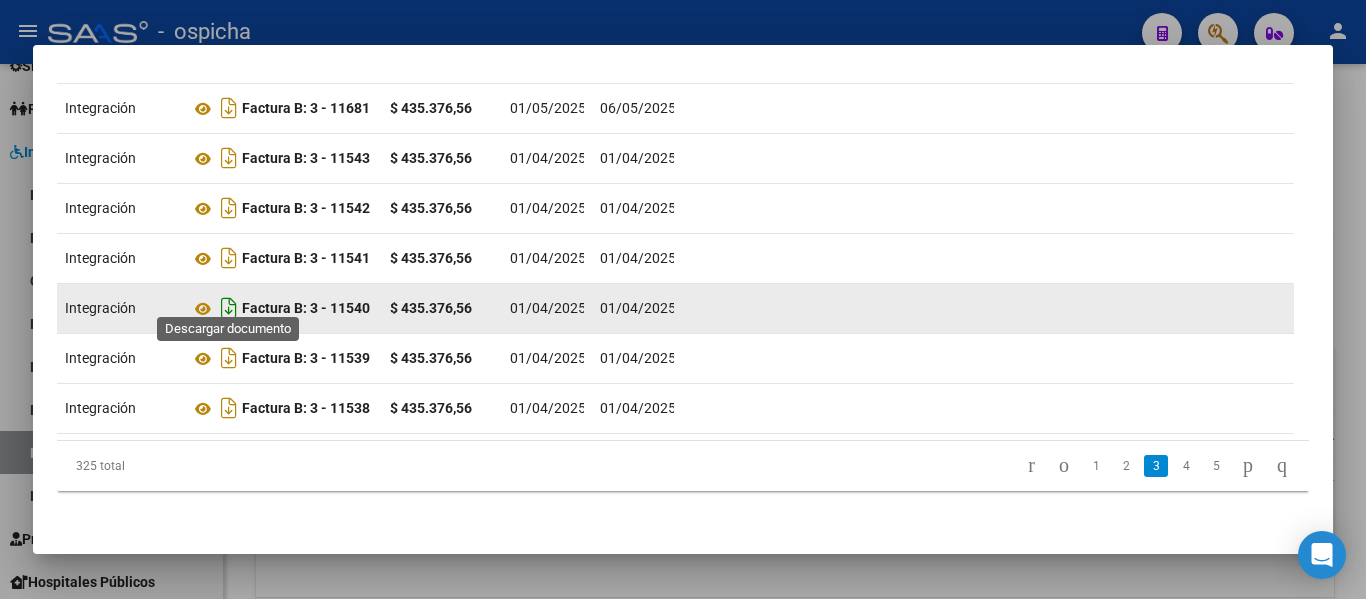 click 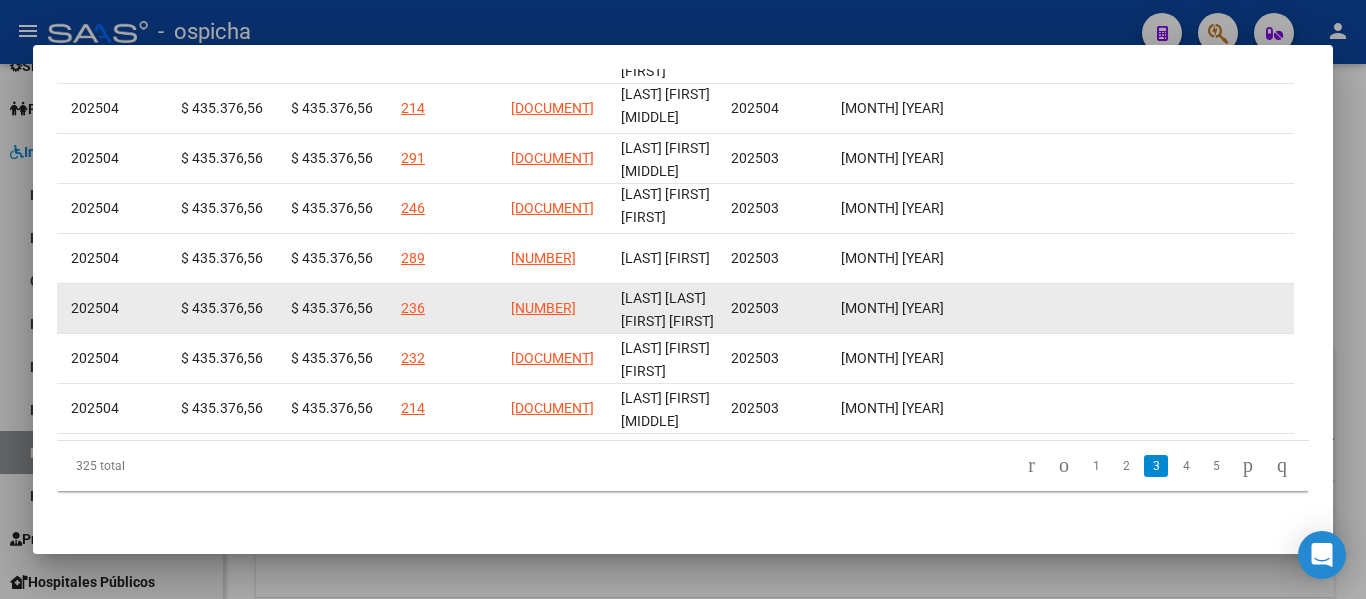 scroll, scrollTop: 0, scrollLeft: 3083, axis: horizontal 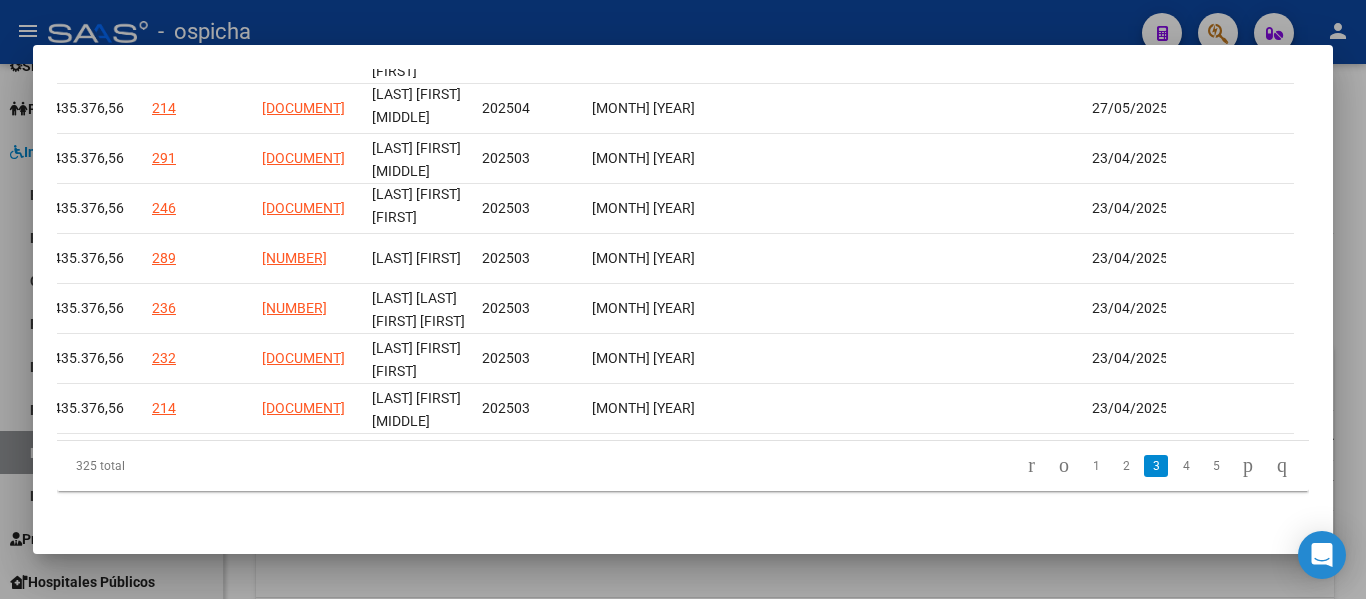 click on "Análisis Prestador - CUIT:  [DOCUMENT] cloud_download  Exportar CSV   ABM  ARCA Impuestos ARCA Padrón Ver Usuarios   No hay casos -> Crear
Buscar en Integración  CUIT: [DOCUMENT] - [LAST] [FIRST] [MIDDLE]  Es Prestador Discapacidad:  Si Activo:  Si Comprobantes Recibidos Comprobantes NO Presentados (fuente ARCA) Filtros Id Start date – End date Fec. Rec. Desde / Hasta Pto. Venta Nro. Comprobante Hospital   Mostrar totalizadores  search  Buscar Registros  delete  Borrar Filtros  ID CAE Facturado x Orden De Area CPBT Monto Fecha Cpbt Fecha Recibido Hospital Vencimiento Auditoría Doc Respaldatoria Doc Trazabilidad Expediente SUR Asociado Auditoria Retencion IIBB Retención Ganancias OP Fecha Transferido Monto Transferido Comprobante Creado Usuario Email Integracion Tipo Archivo Integracion Periodo Presentacion Integracion Importe Sol. Integracion Importe Liq. Legajo CUIL Nombre Afiliado Periodo Prestacion Comentario Prestador / Gerenciador Comentario Obra Social Fecha Confimado Codigo SSS
15374 DS" at bounding box center [683, -59] 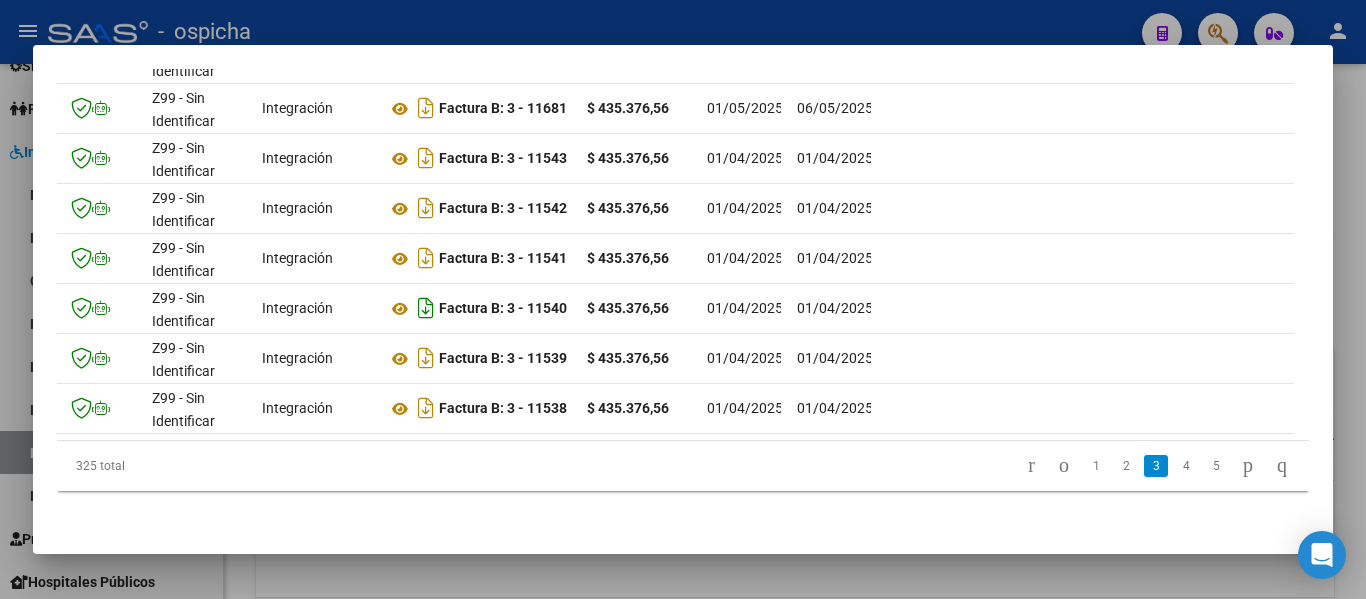 scroll, scrollTop: 0, scrollLeft: 174, axis: horizontal 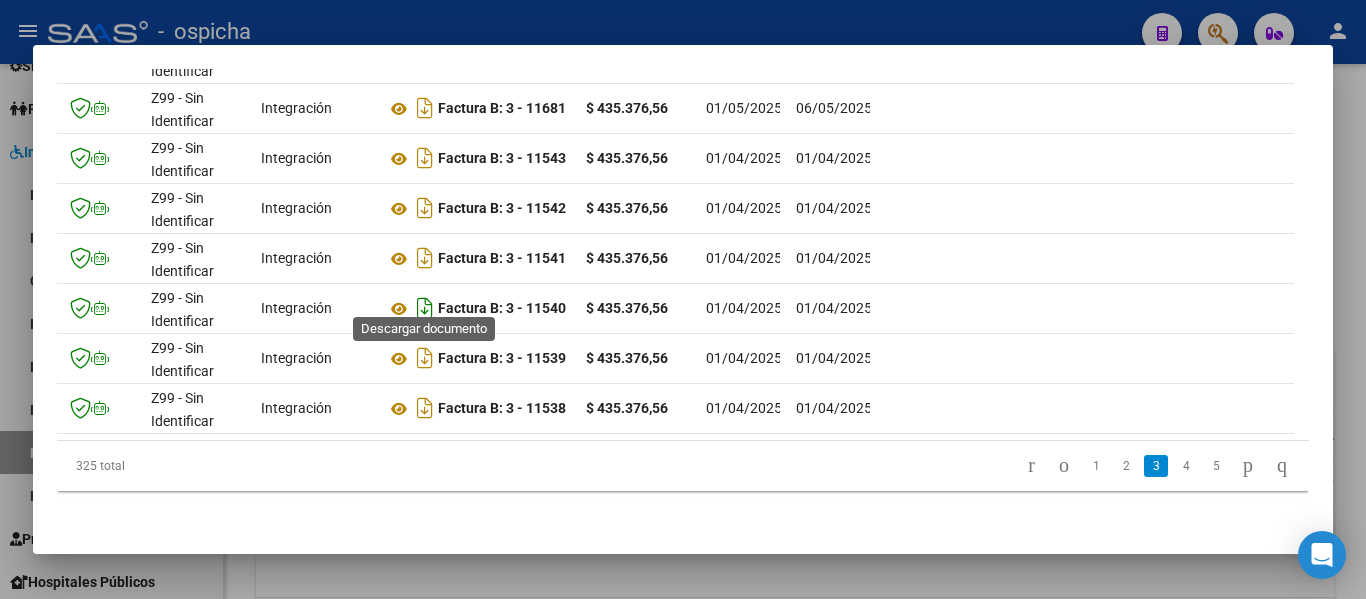 click 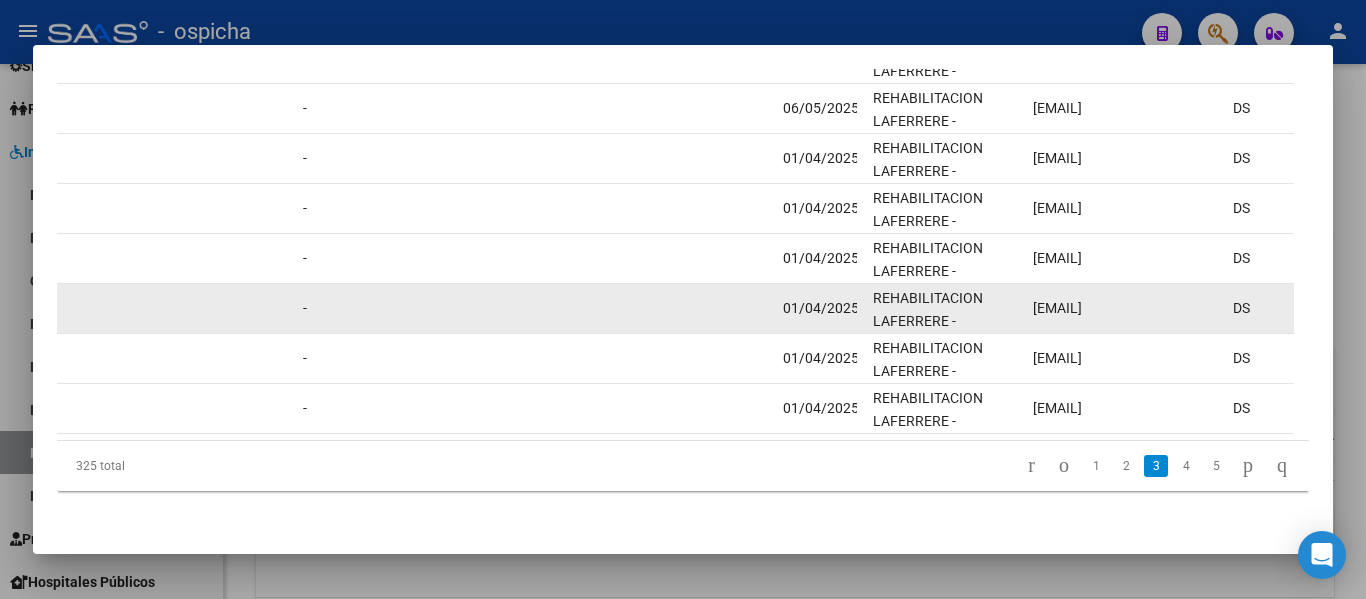 scroll, scrollTop: 0, scrollLeft: 1637, axis: horizontal 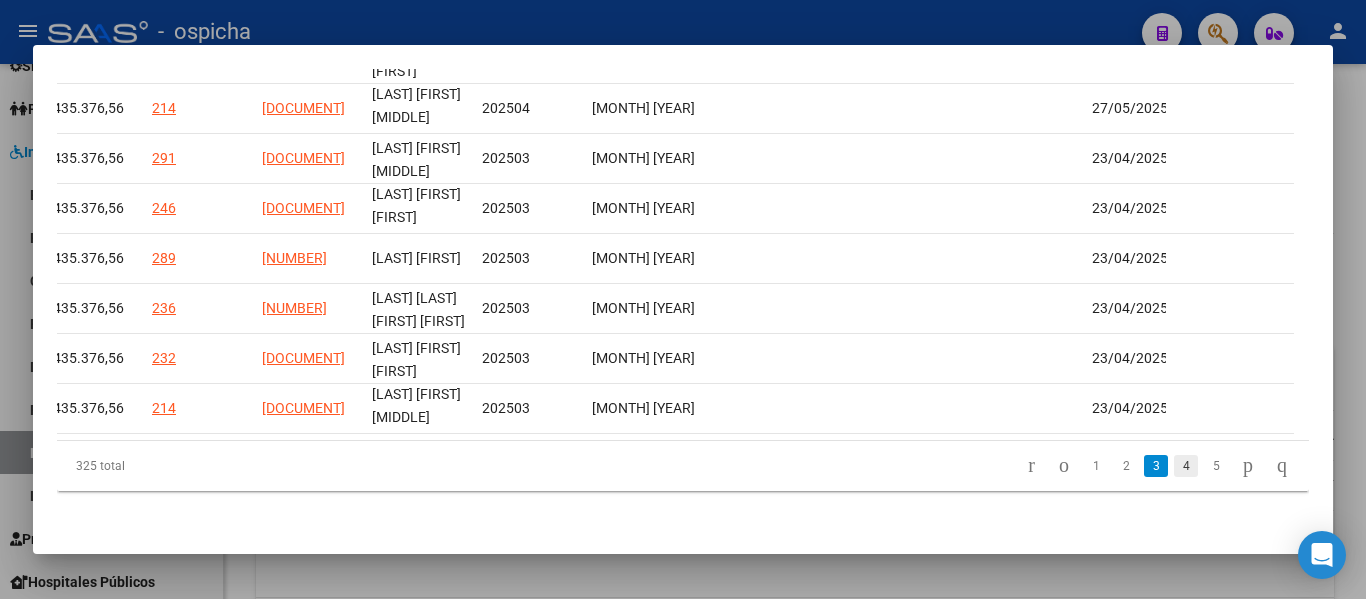click on "4" 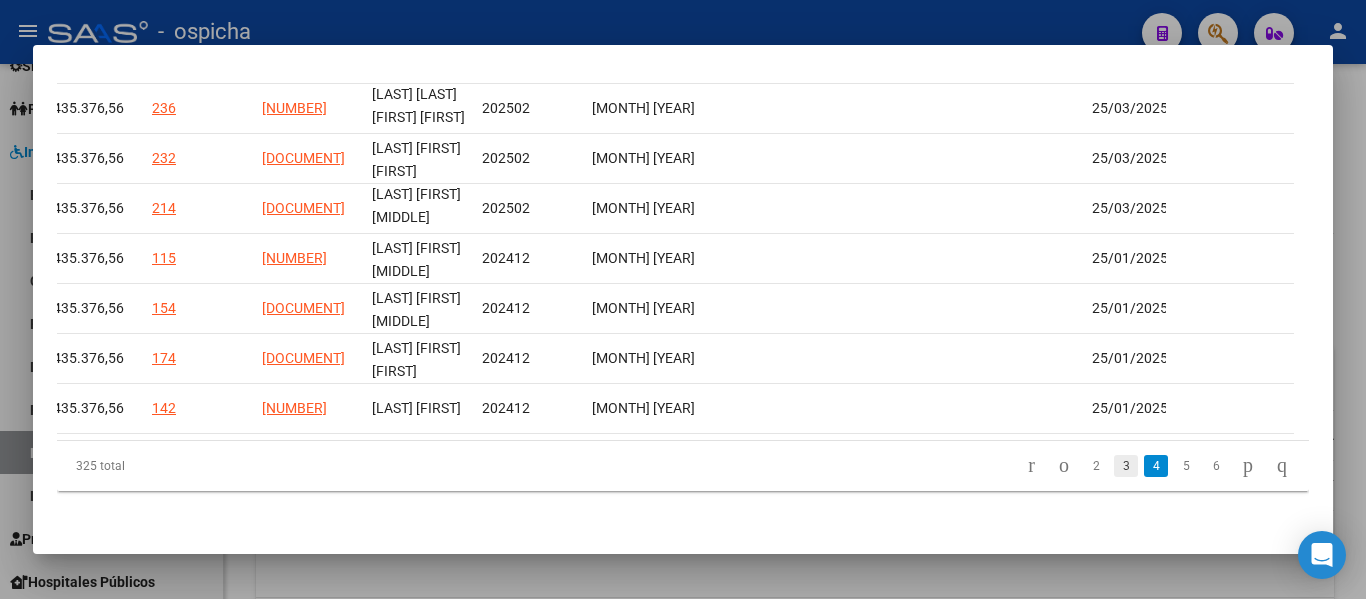 scroll, scrollTop: 4, scrollLeft: 0, axis: vertical 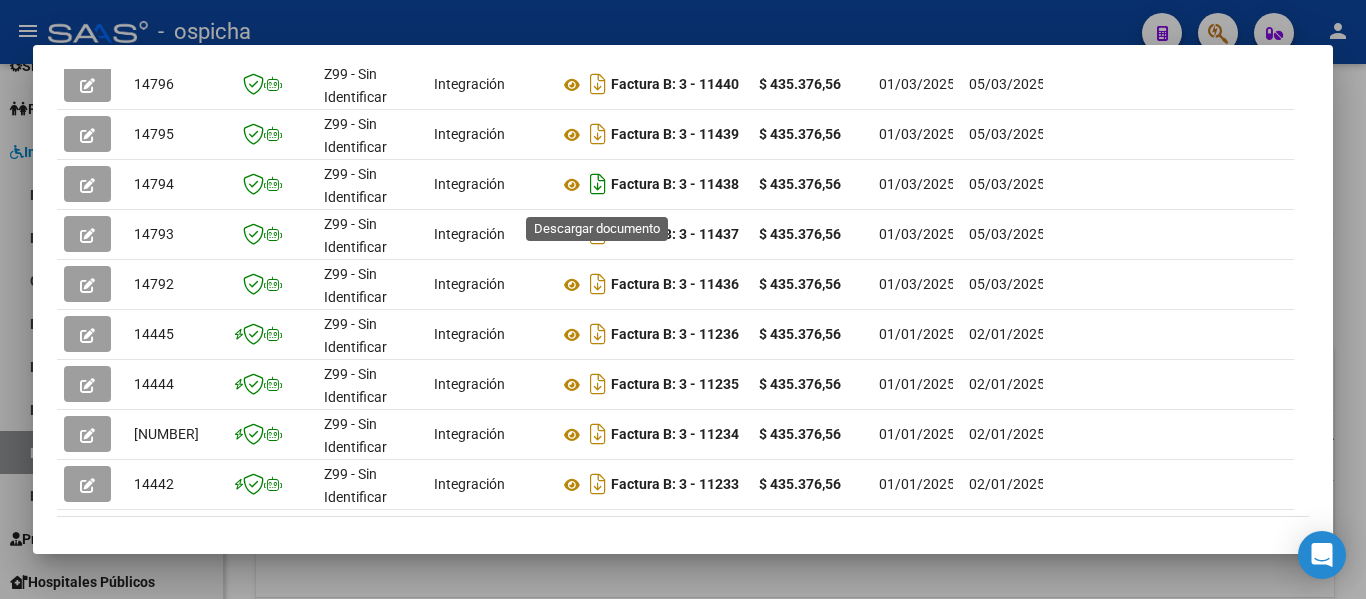 click 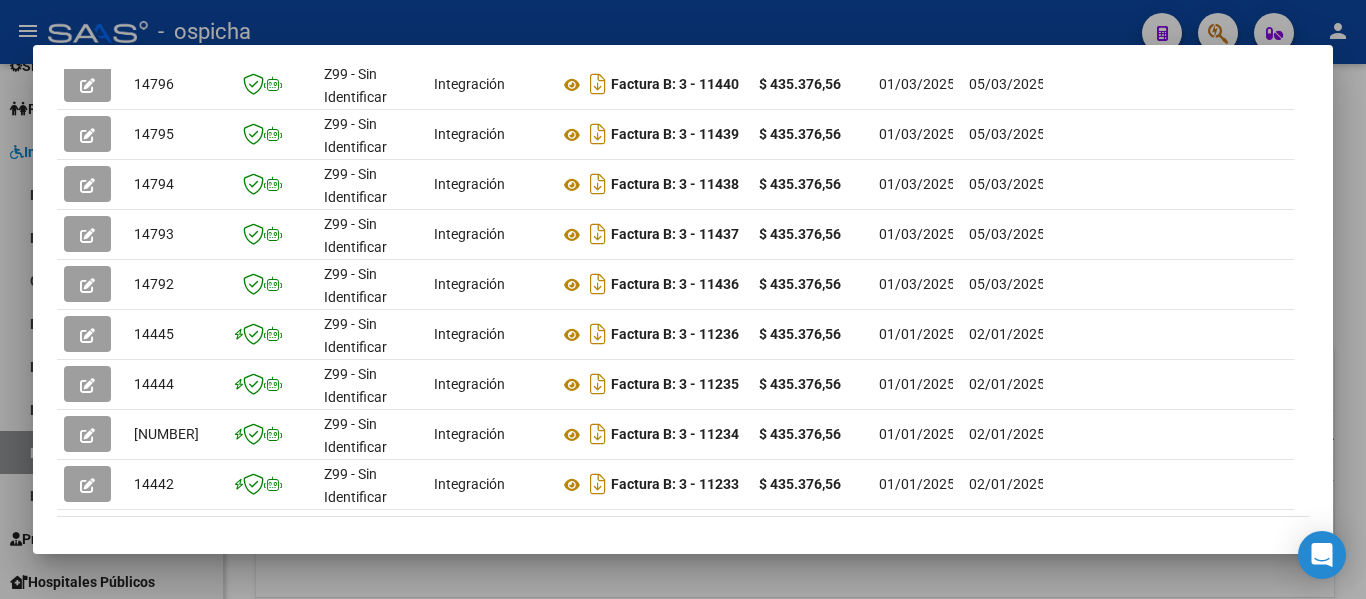 click on "Análisis Prestador - CUIT:  [NUMBER] cloud_download  Exportar CSV   ABM  ARCA Impuestos ARCA Padrón Ver Usuarios   No hay casos -> Crear
Buscar en Integración  CUIT: [NUMBER] - [LAST] [FIRST] [FIRST]  Es Prestador Discapacidad:  Si Activo:  Si Comprobantes Recibidos Comprobantes NO Presentados (fuente ARCA) Filtros Id Start date – End date Fec. Rec. Desde / Hasta Pto. Venta Nro. Comprobante Hospital   Mostrar totalizadores  search  Buscar Registros  delete  Borrar Filtros  ID CAE Facturado x Orden De Area CPBT Monto Fecha Cpbt Fecha Recibido Hospital Vencimiento Auditoría Doc Respaldatoria Doc Trazabilidad Expediente SUR Asociado Auditoria Retencion IIBB Retención Ganancias OP Fecha Transferido Monto Transferido Comprobante Creado Usuario Email Integracion Tipo Archivo Integracion Periodo Presentacion Integracion Importe Sol. Integracion Importe Liq. Legajo CUIL Nombre Afiliado Periodo Prestacion Comentario Prestador / Gerenciador Comentario Obra Social Fecha Confimado Codigo SSS
[NUMBER] DS" at bounding box center [683, 299] 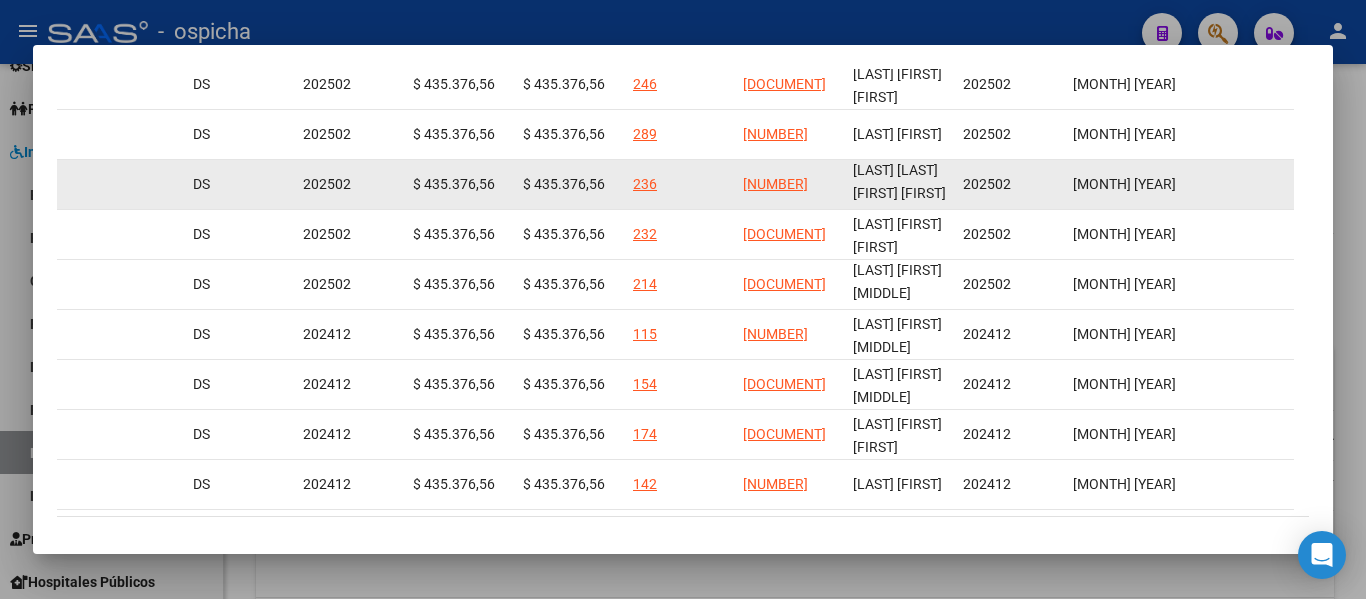 scroll, scrollTop: 0, scrollLeft: 2658, axis: horizontal 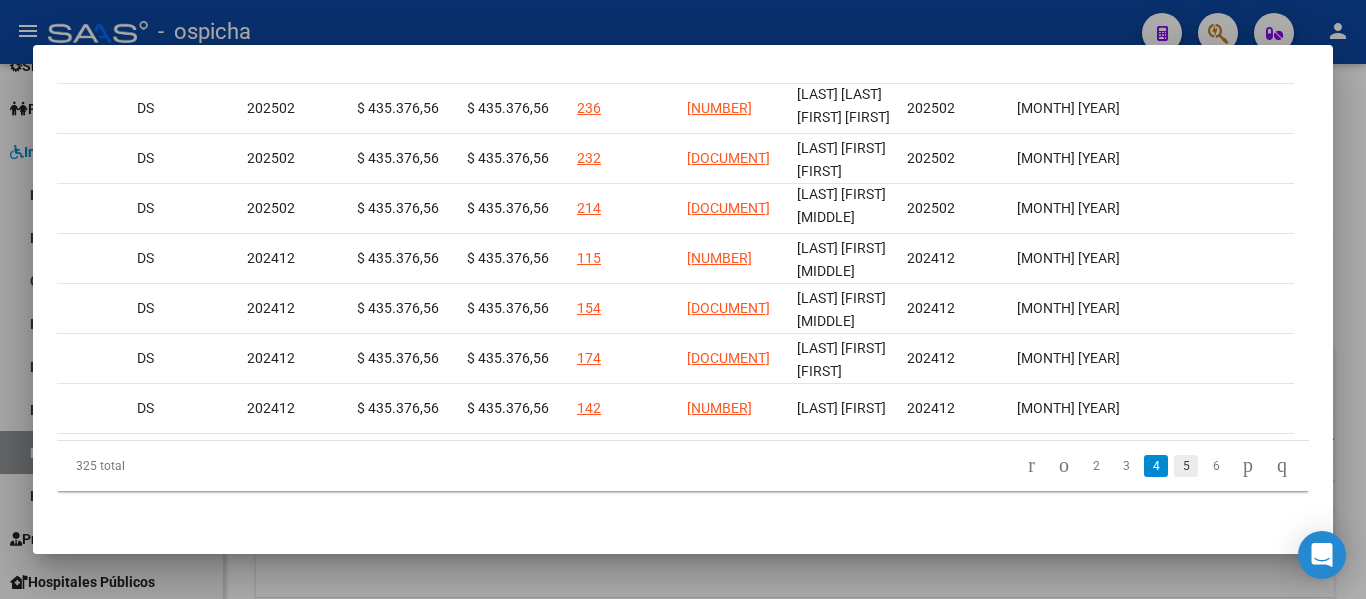 click on "5" 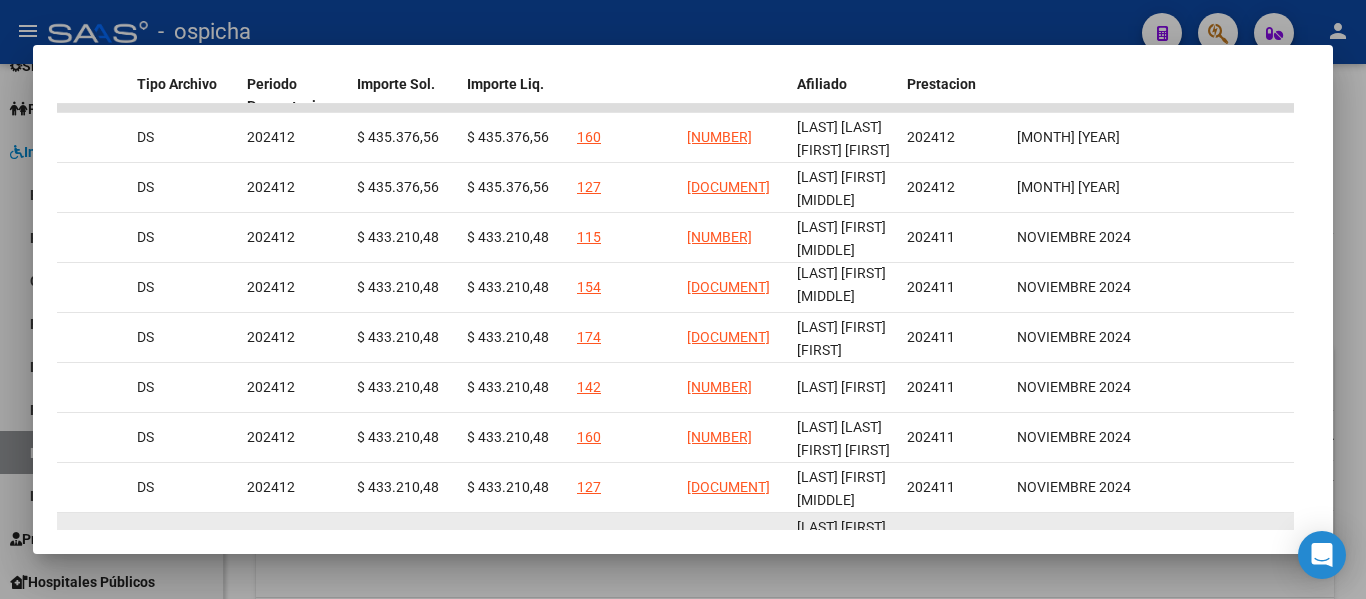 scroll, scrollTop: 560, scrollLeft: 0, axis: vertical 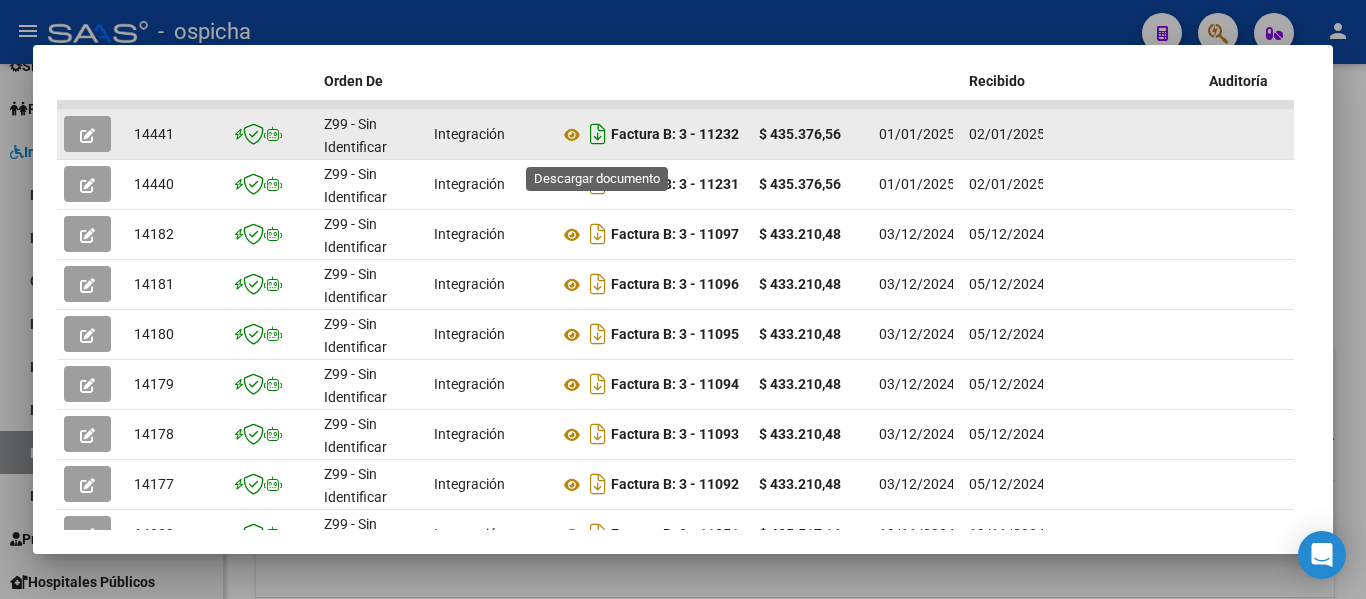 click 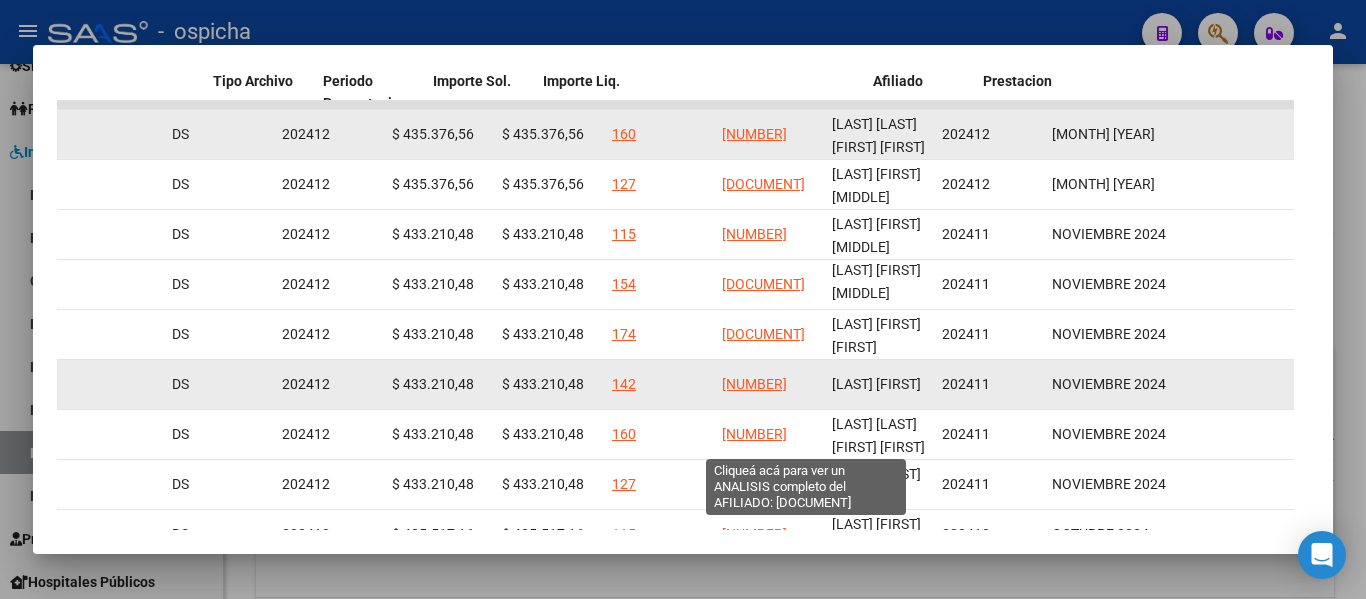 scroll, scrollTop: 0, scrollLeft: 2576, axis: horizontal 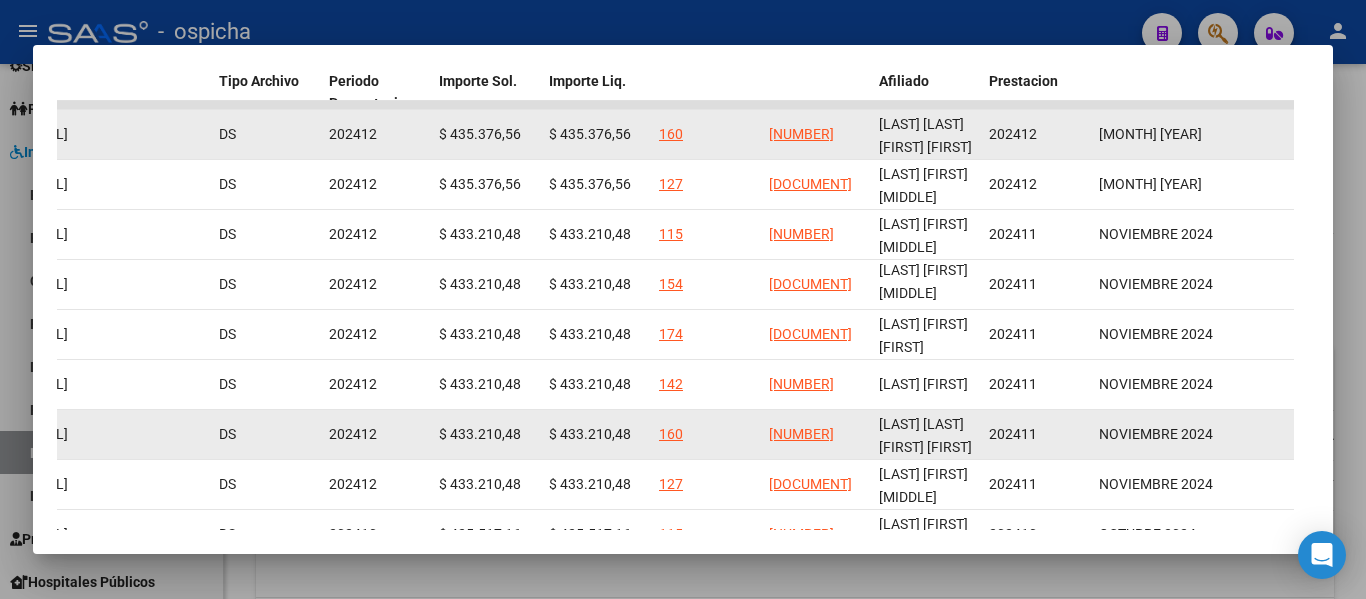click on "14178 Z99 - Sin Identificar Integración Factura B: 3 - 11093 $ 433.210,48 03/12/2024 05/12/2024 - 05/12/2024 REHABILITACION LAFERRERE - [EMAIL] DS 202412 $ 433.210,48 $ 433.210,48 160 [DOCUMENT] [LAST] [FIRST] [MIDDLE] 202411 [MONTH] [YEAR] 16/12/2024" 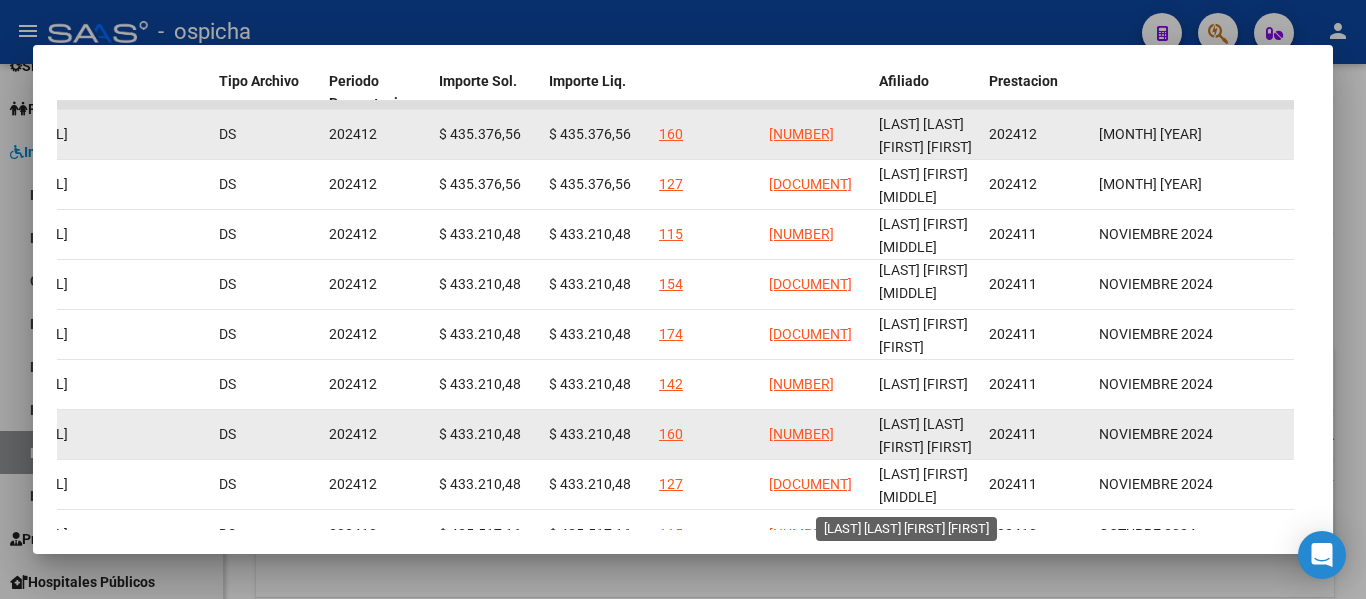 click on "[LAST] [LAST] [FIRST] [FIRST]" 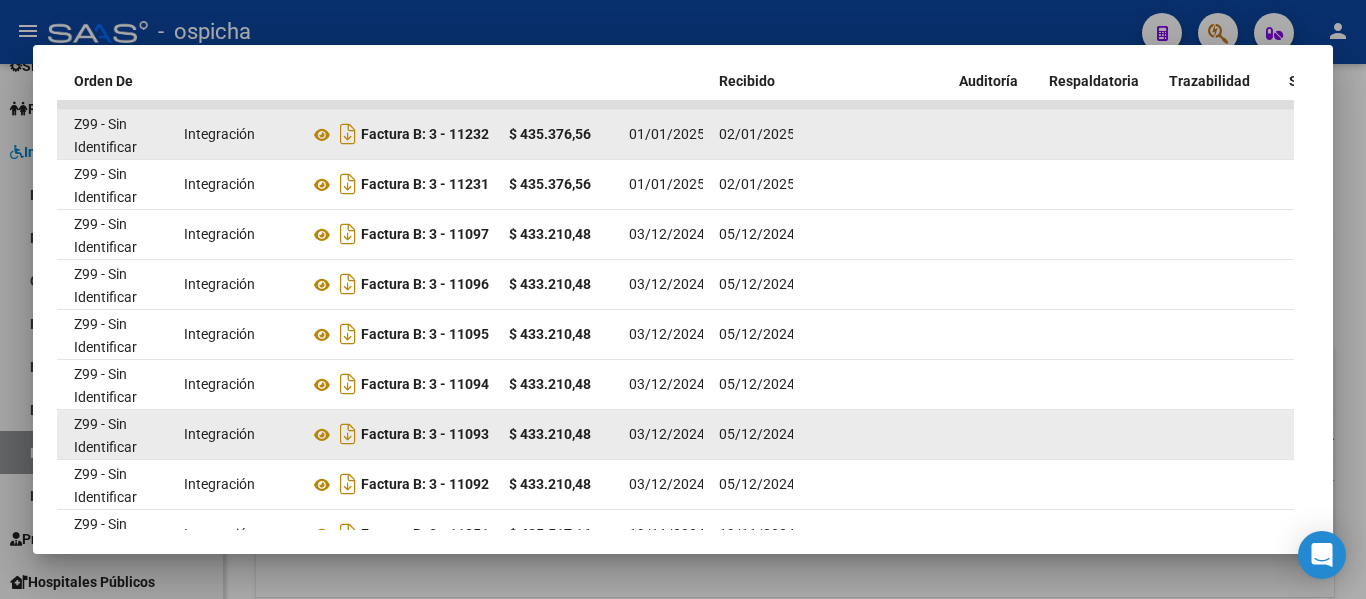 scroll, scrollTop: 0, scrollLeft: 0, axis: both 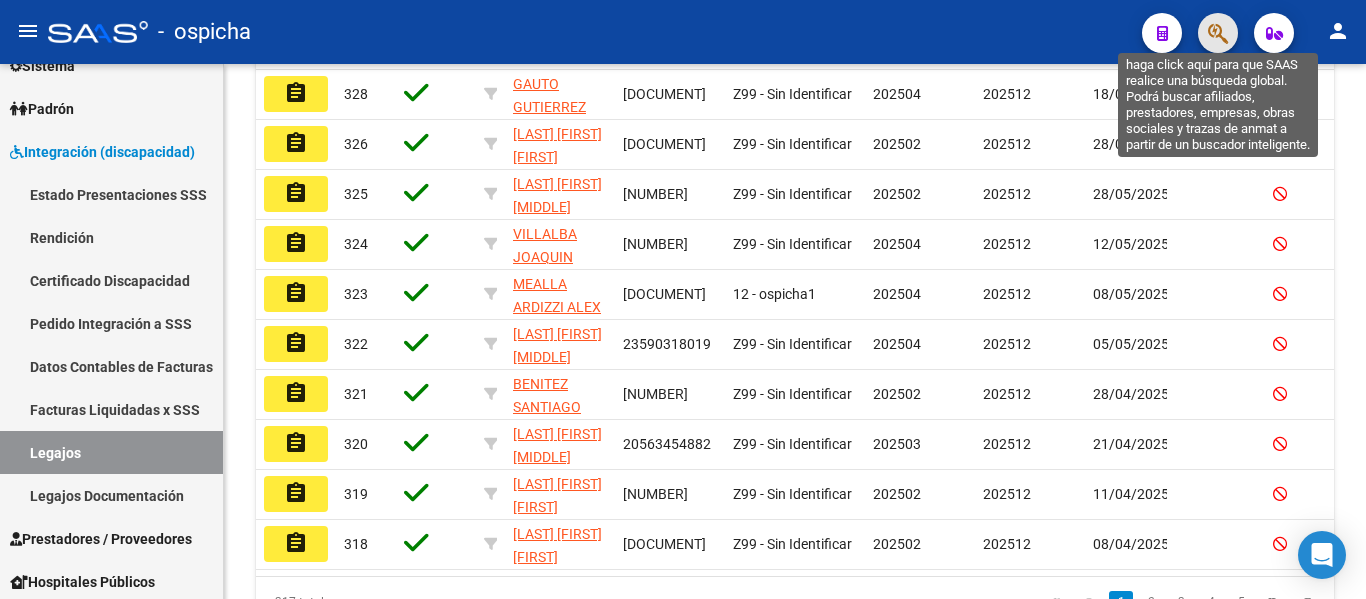 click 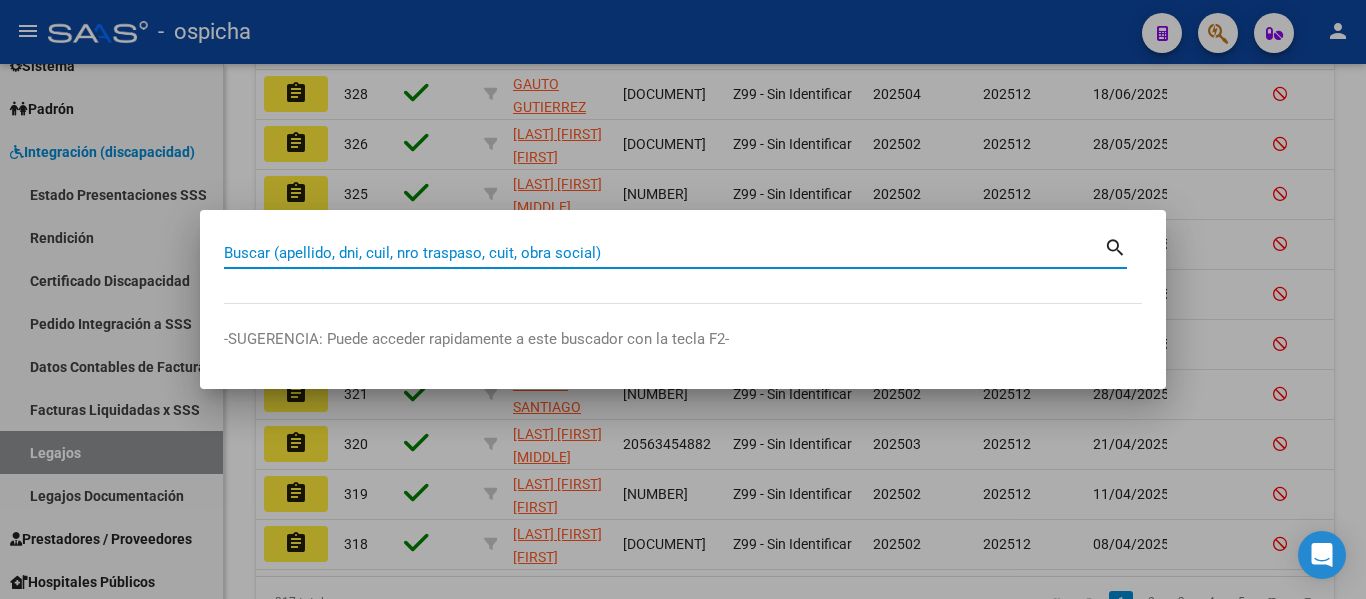 click on "Buscar (apellido, dni, cuil, nro traspaso, cuit, obra social)" at bounding box center (664, 253) 